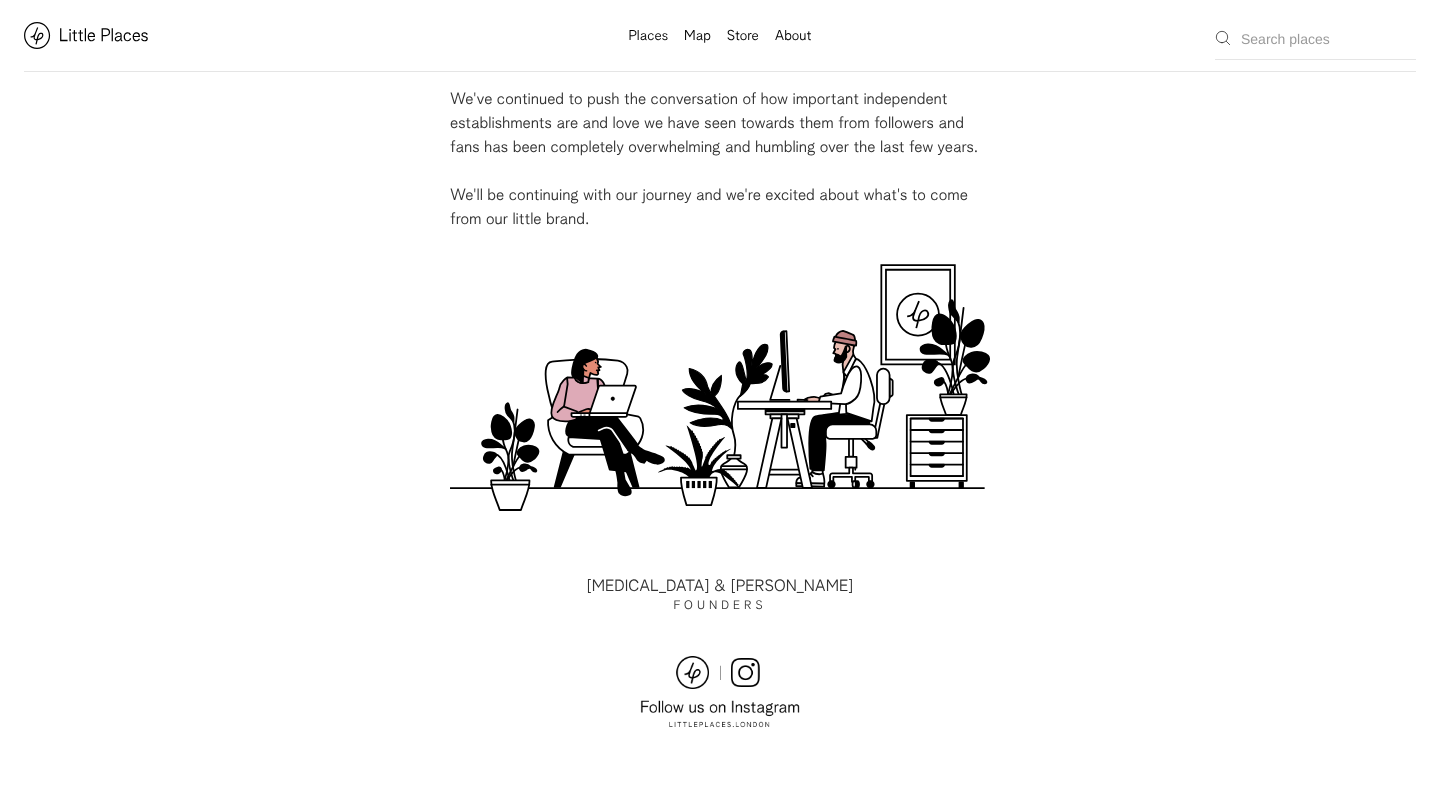 scroll, scrollTop: 590, scrollLeft: 0, axis: vertical 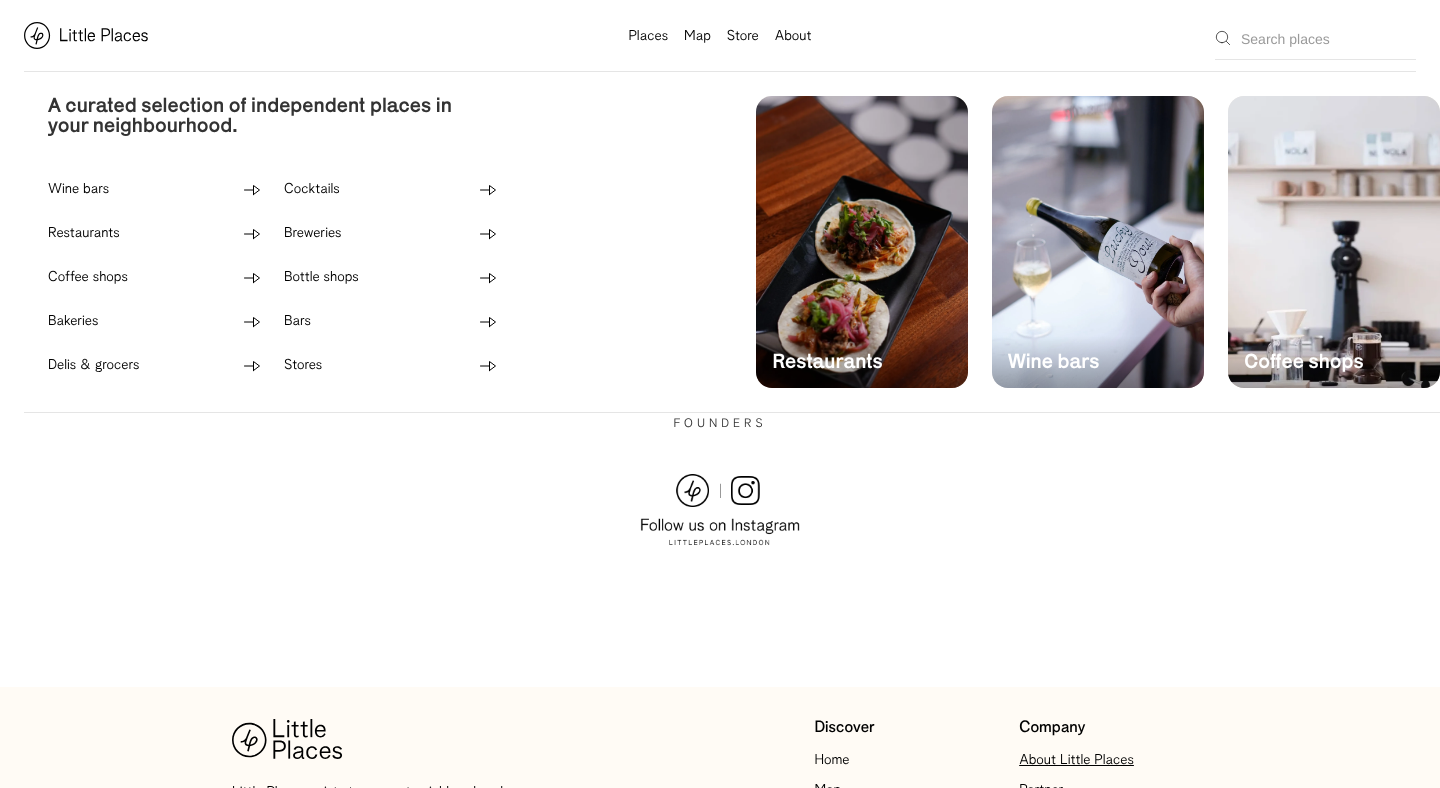 click on "Places" at bounding box center [649, 37] 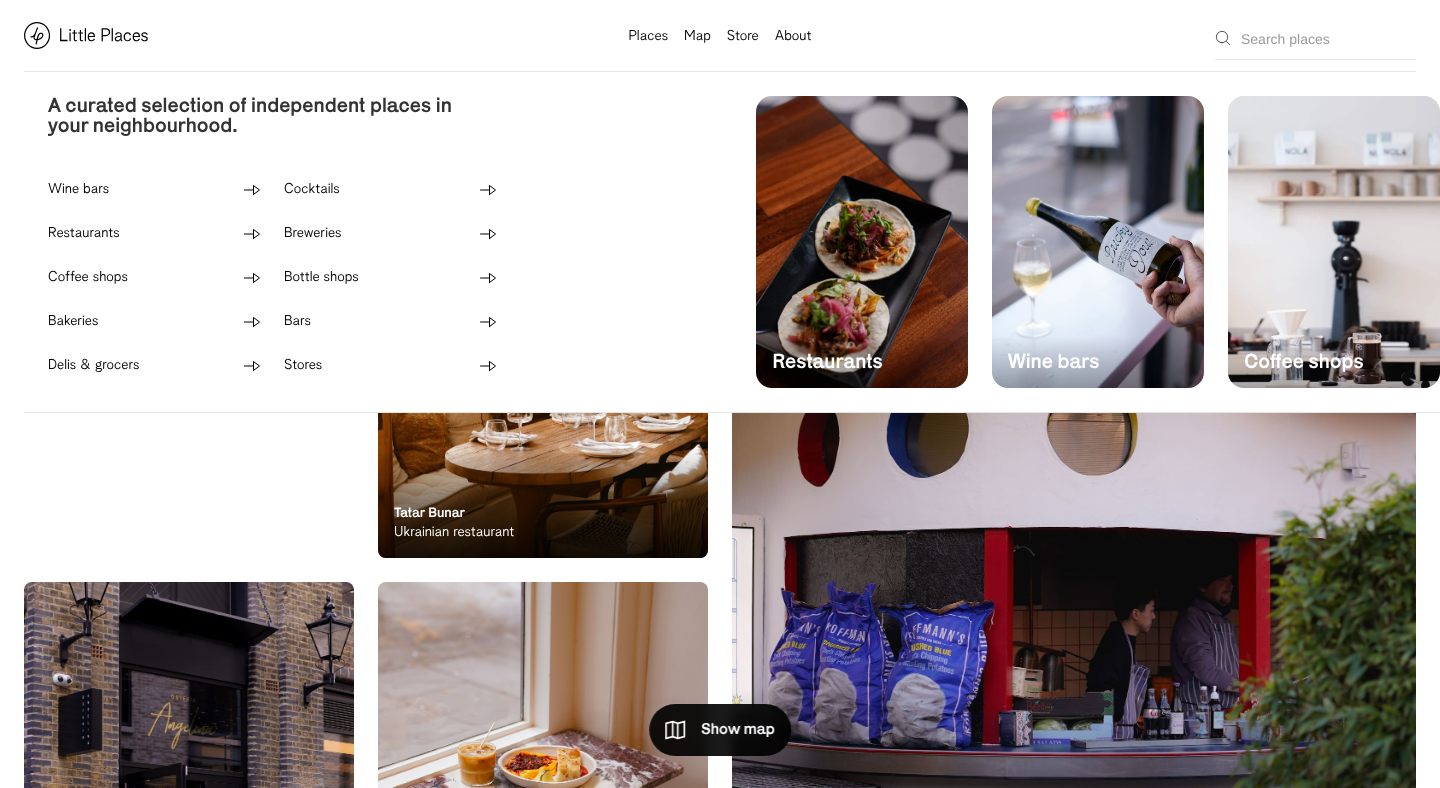 scroll, scrollTop: 0, scrollLeft: 0, axis: both 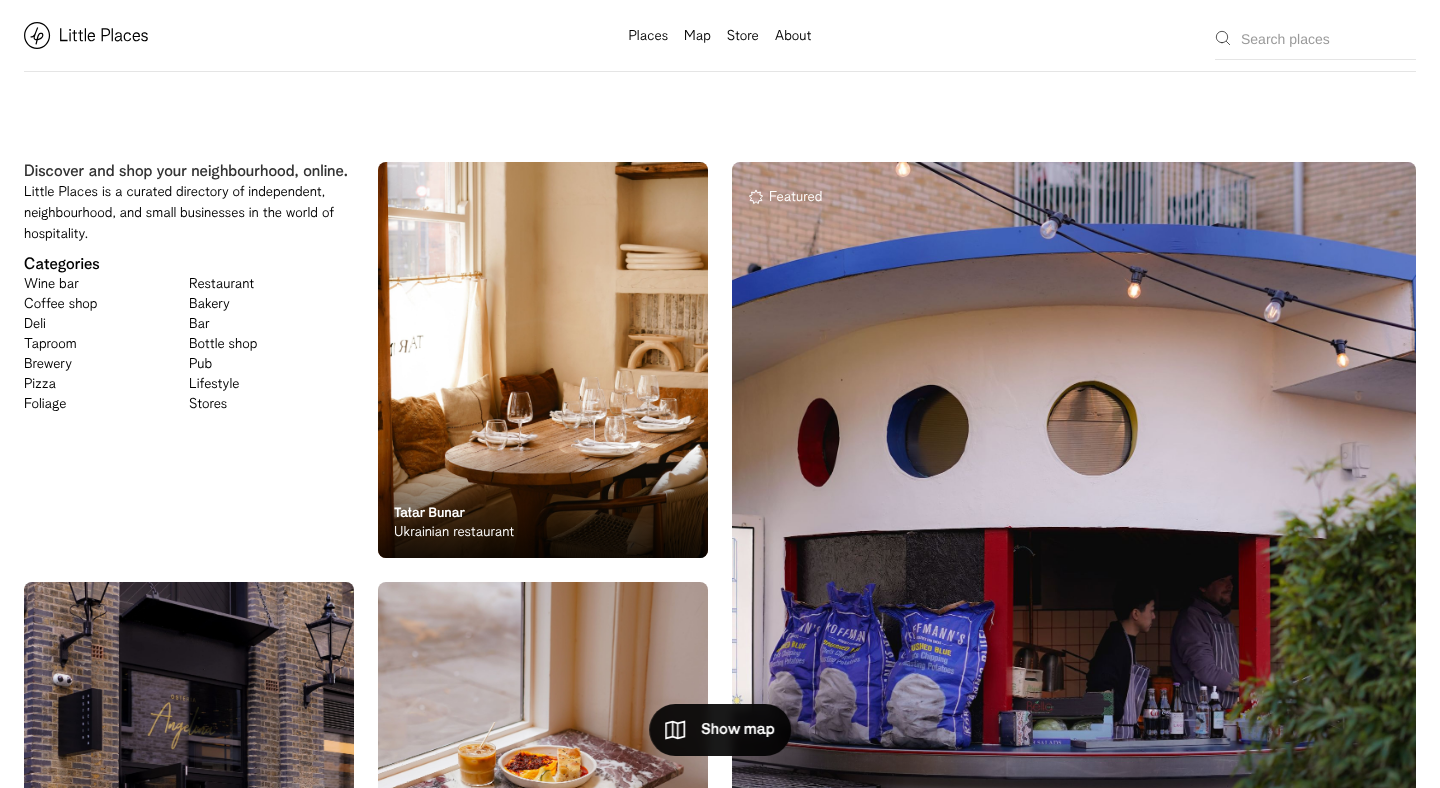 click on "Restaurant" at bounding box center [221, 285] 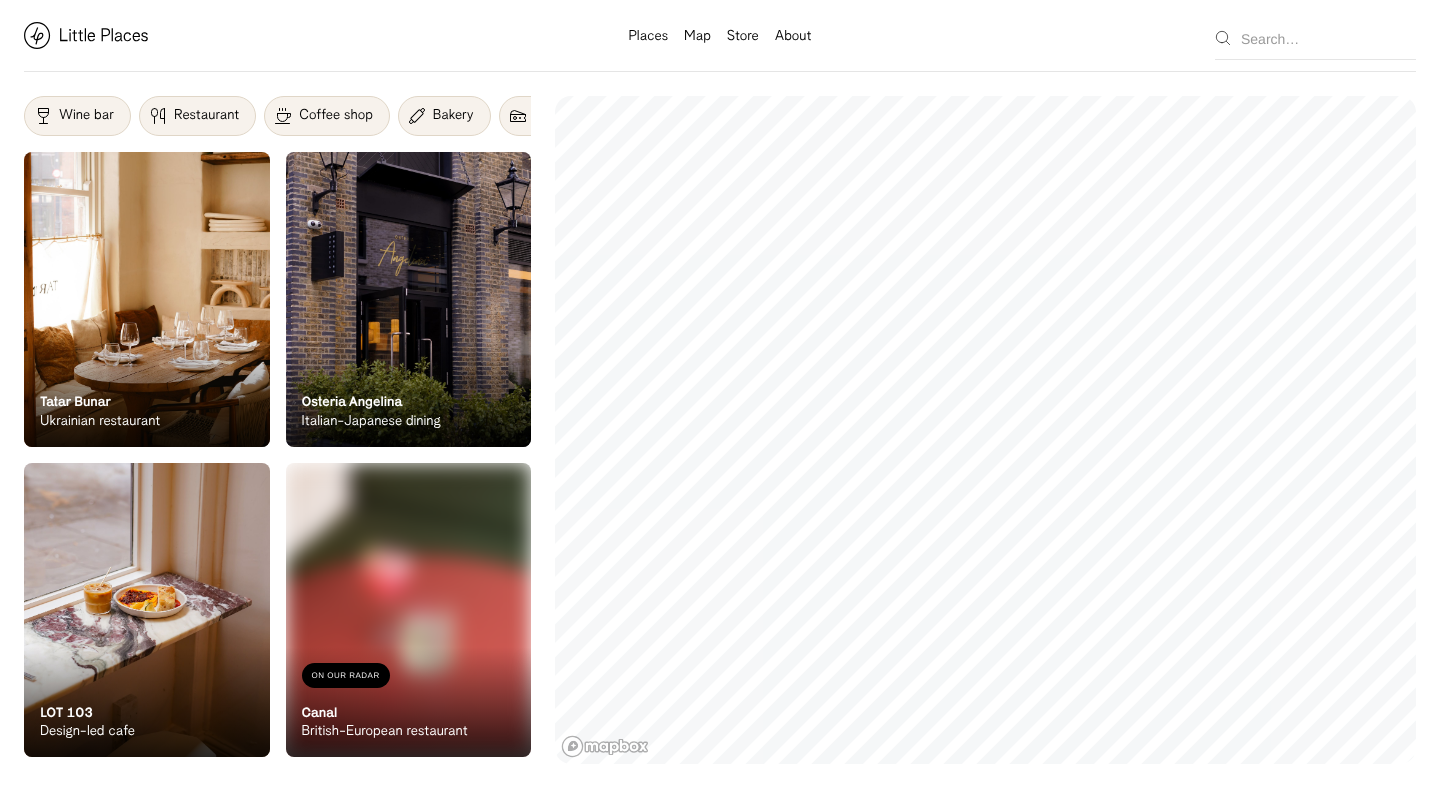 scroll, scrollTop: 0, scrollLeft: 0, axis: both 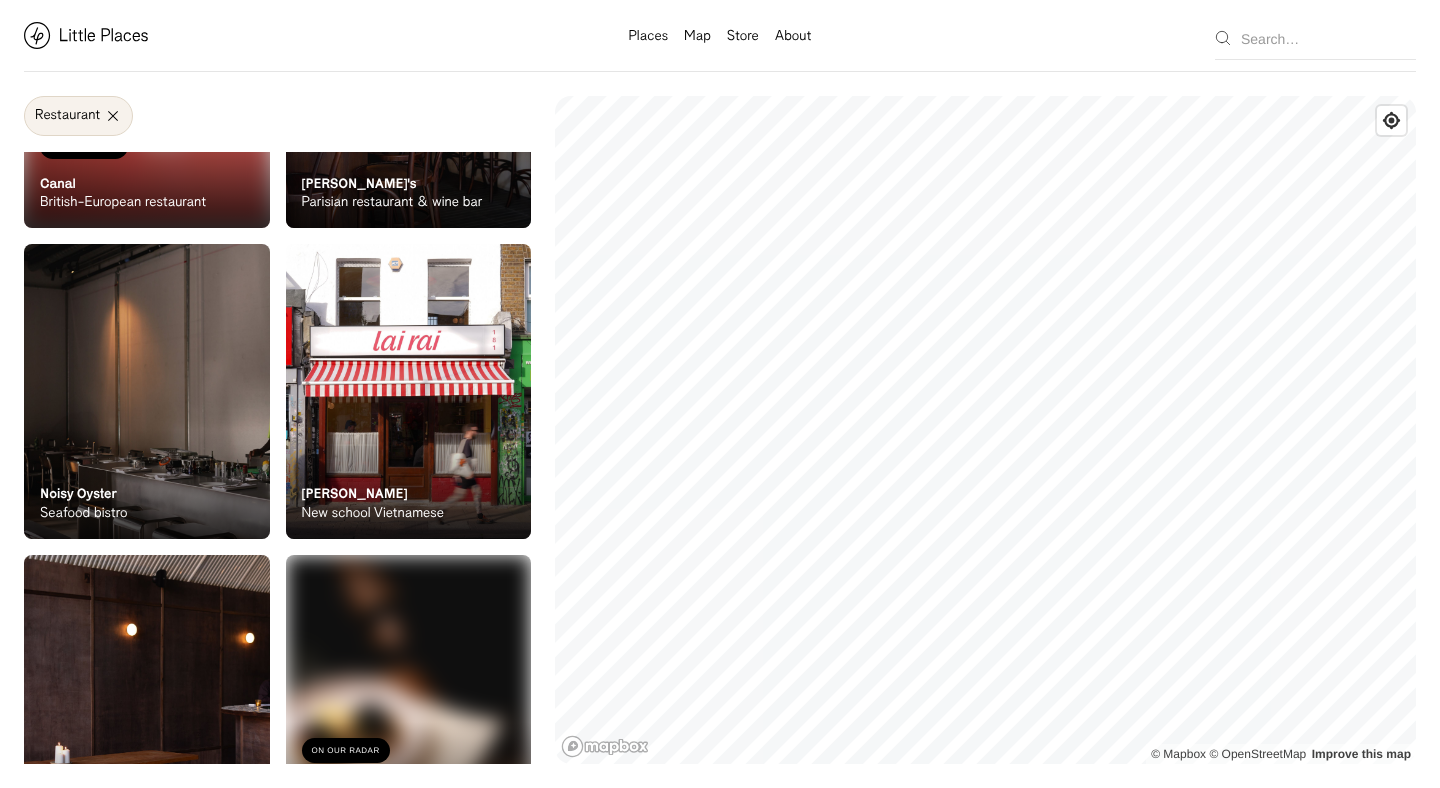 click at bounding box center (409, 391) 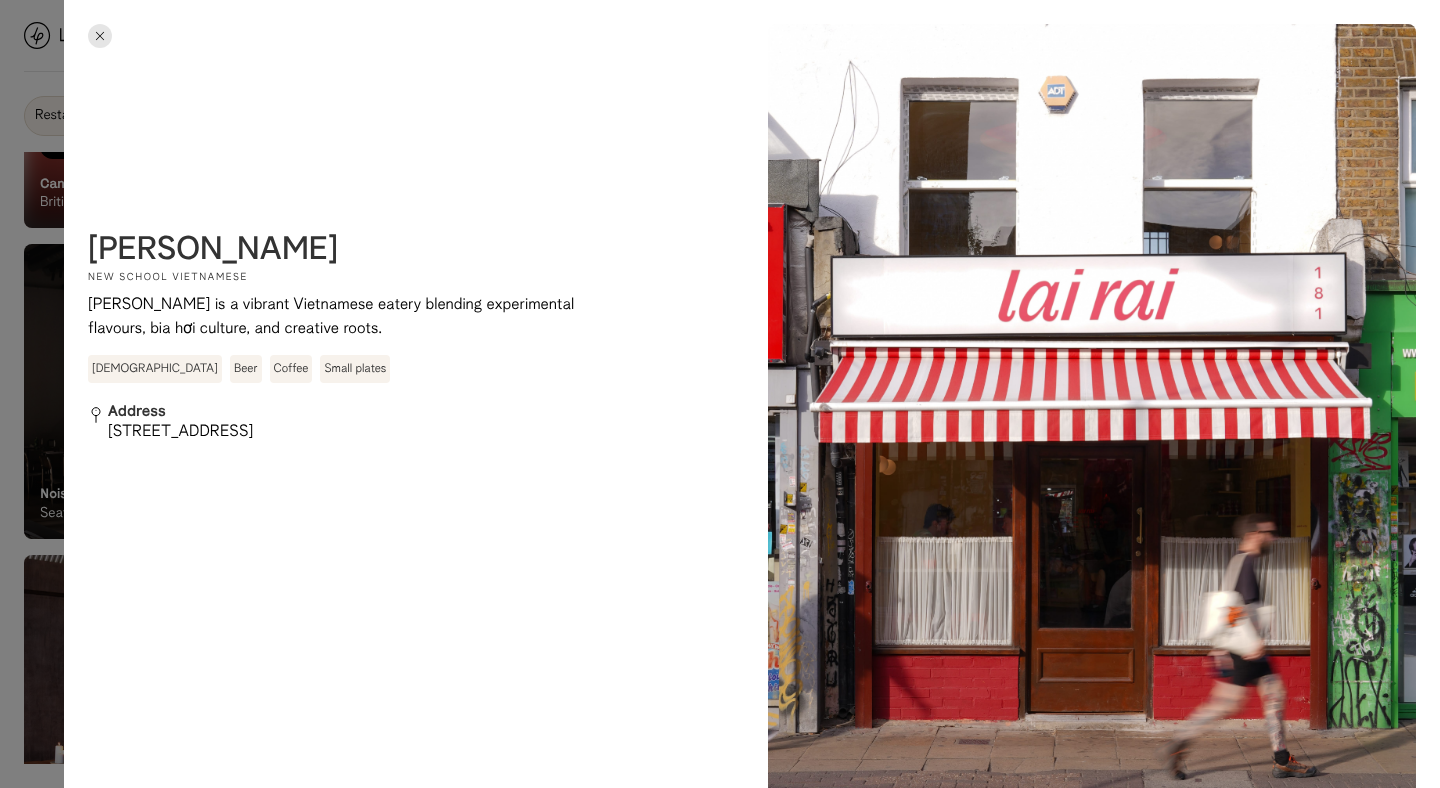 click at bounding box center [100, 36] 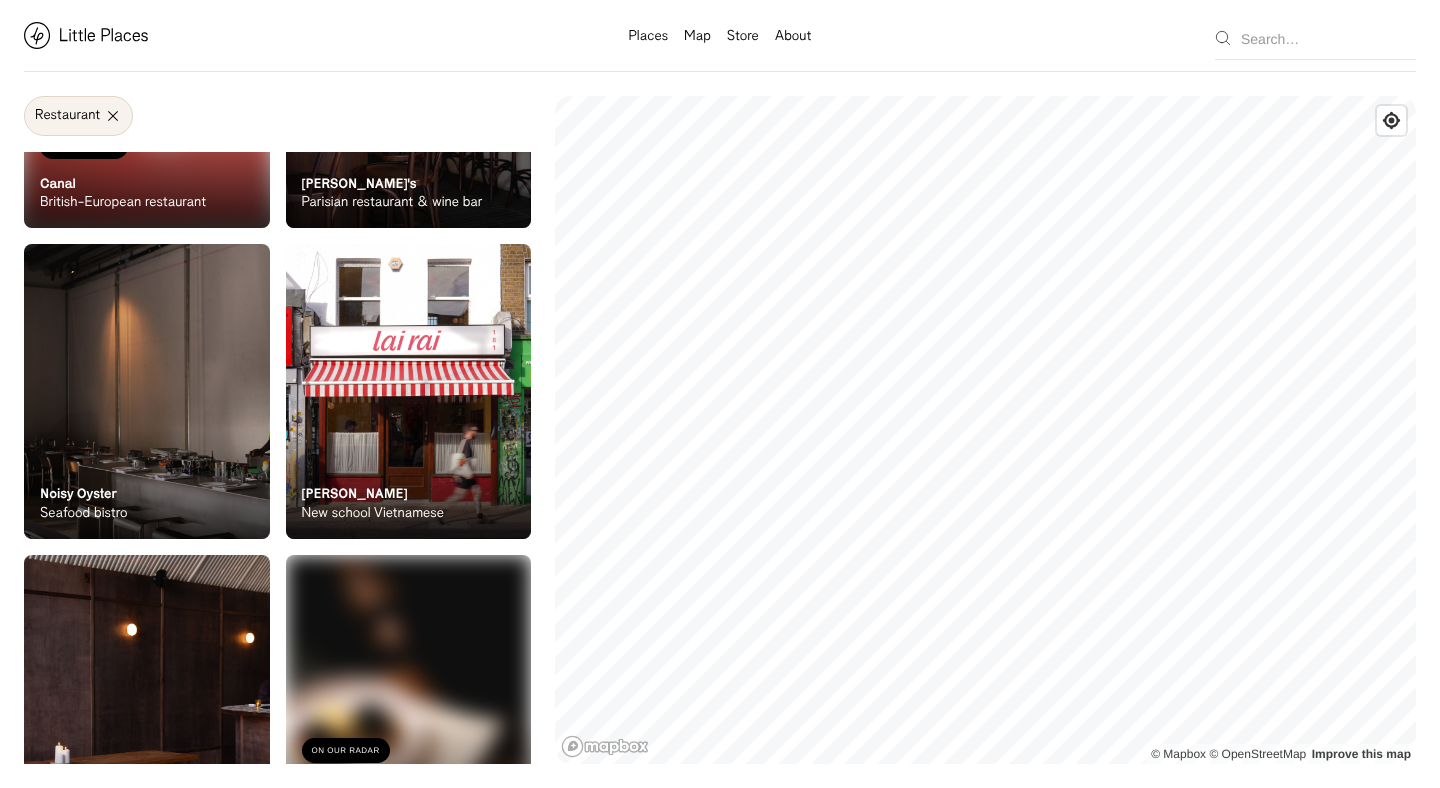 click on "Restaurant" at bounding box center (78, 116) 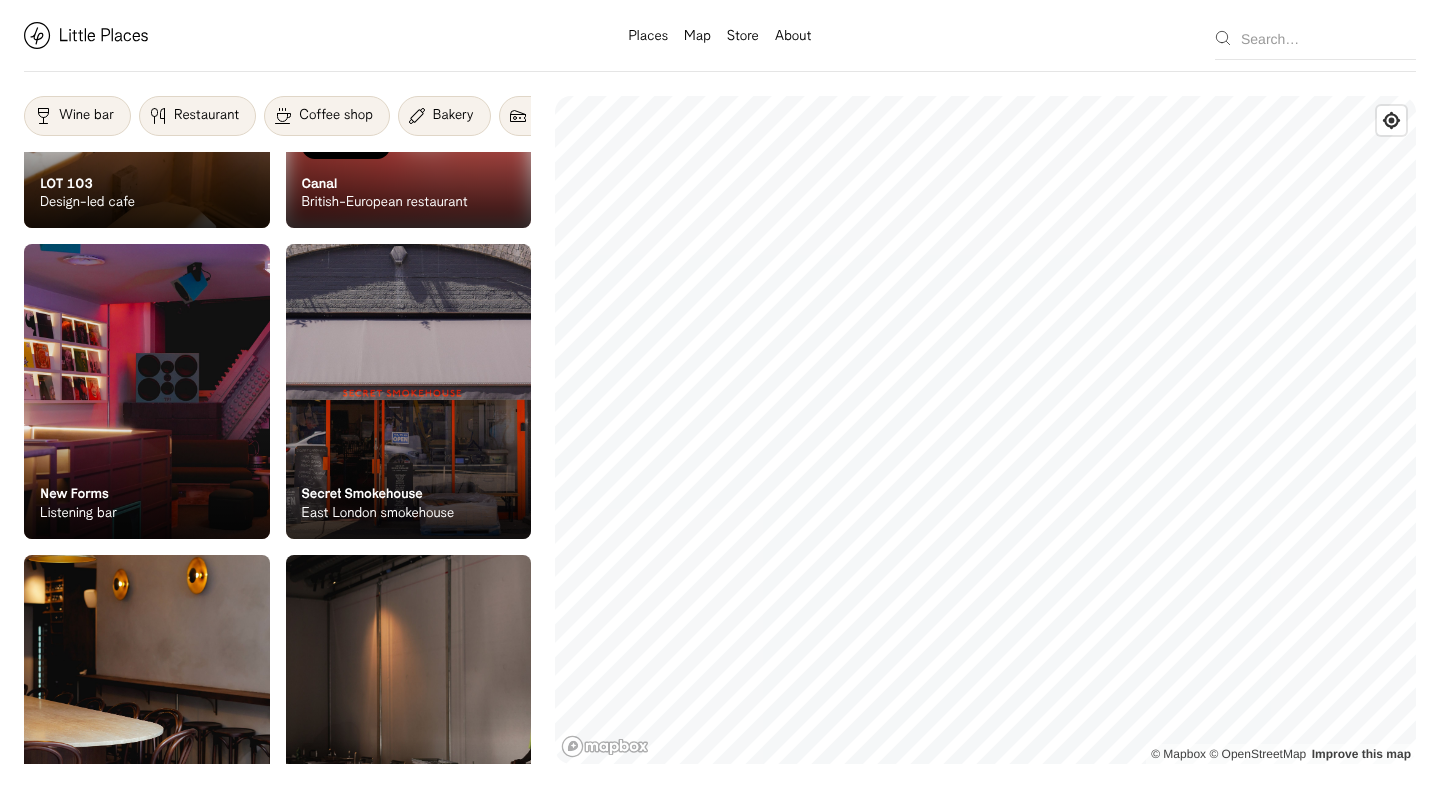 scroll, scrollTop: 0, scrollLeft: 0, axis: both 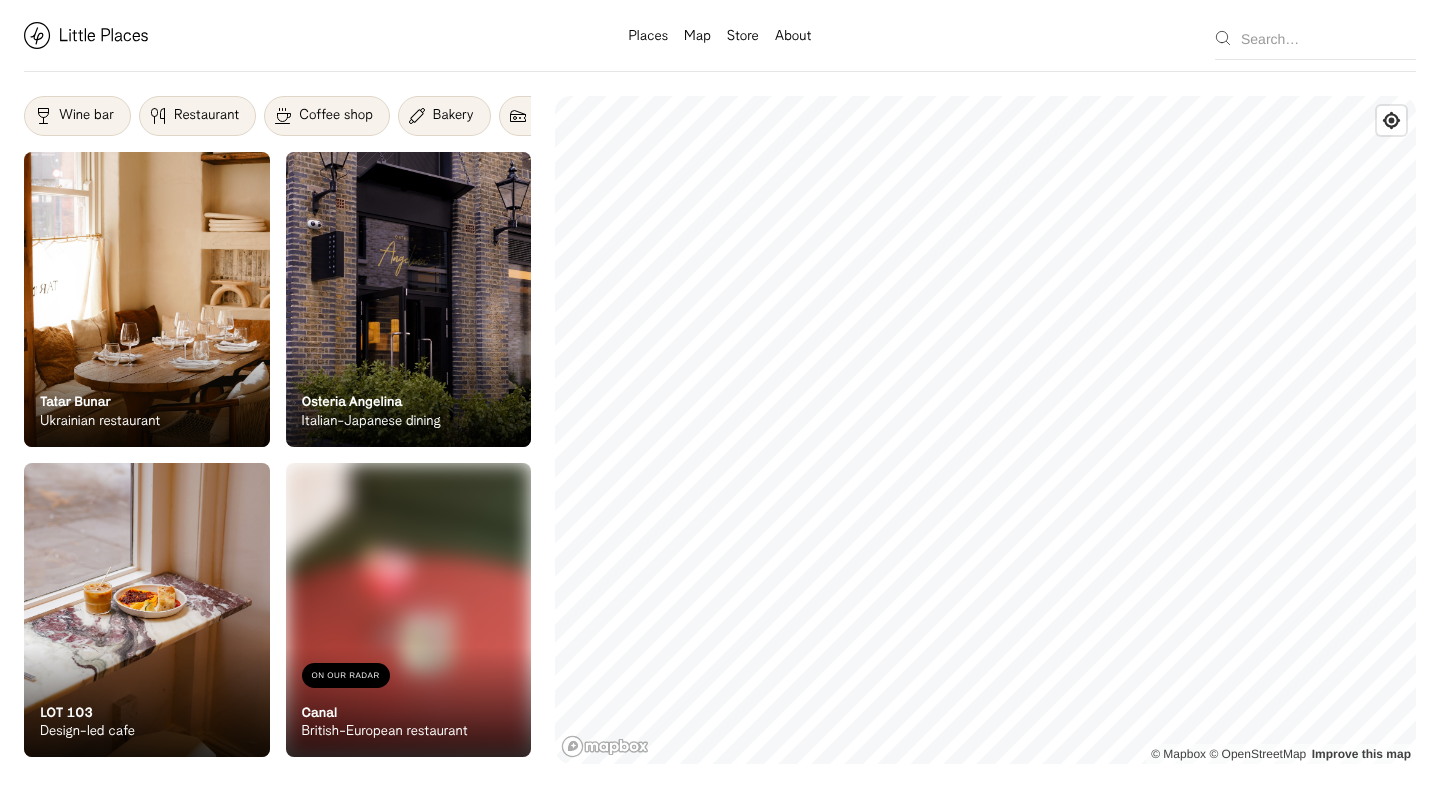 click at bounding box center [86, 35] 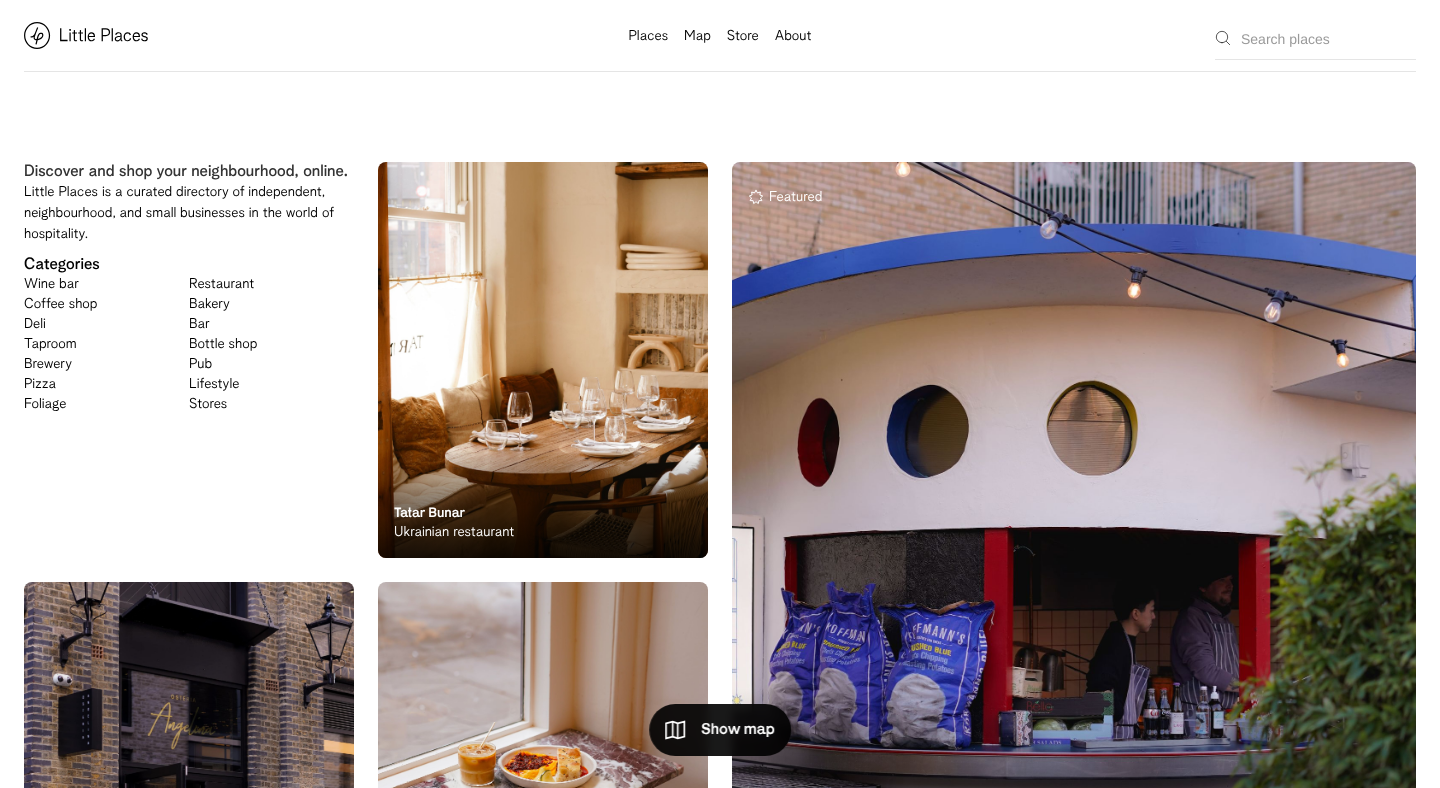 scroll, scrollTop: 0, scrollLeft: 0, axis: both 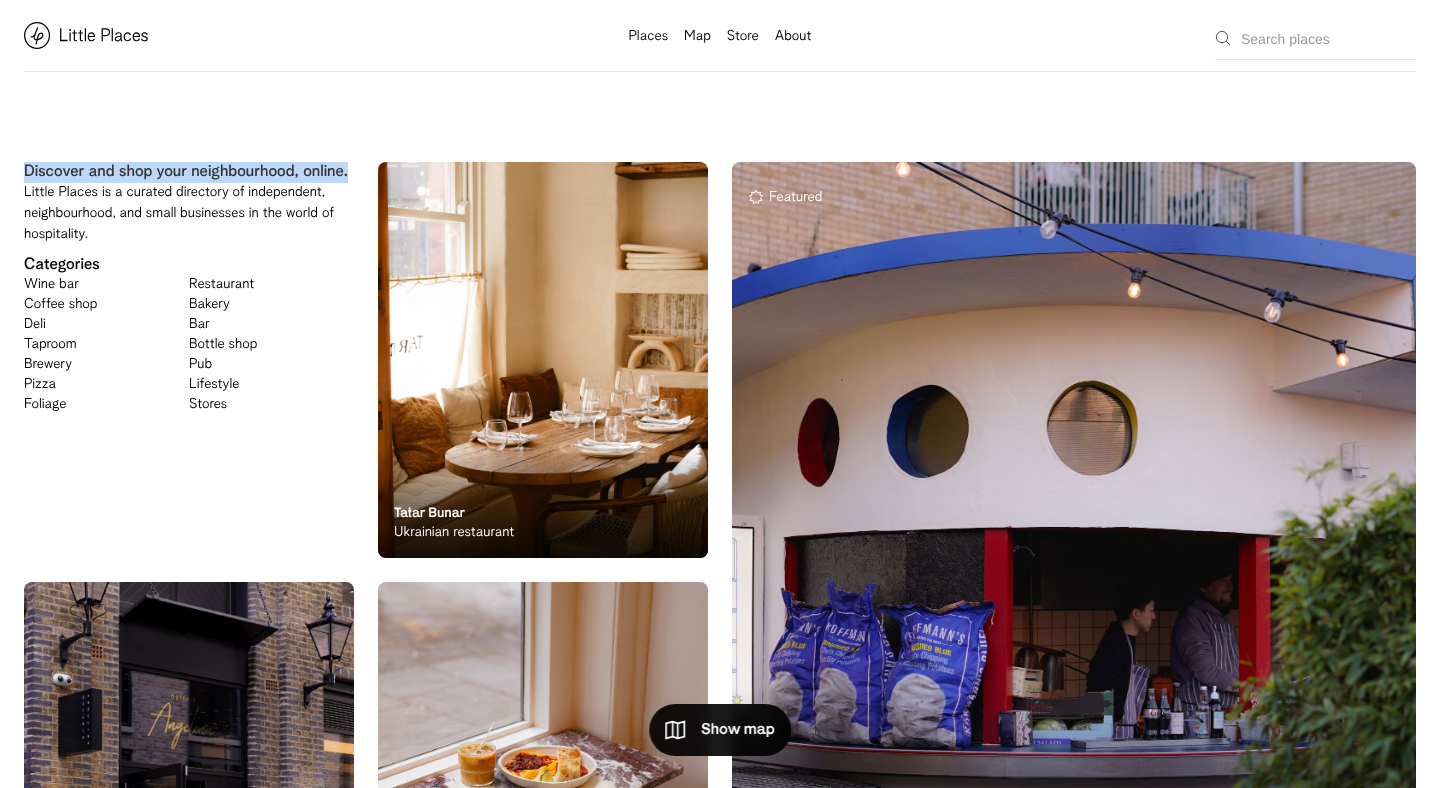drag, startPoint x: 351, startPoint y: 177, endPoint x: 26, endPoint y: 168, distance: 325.1246 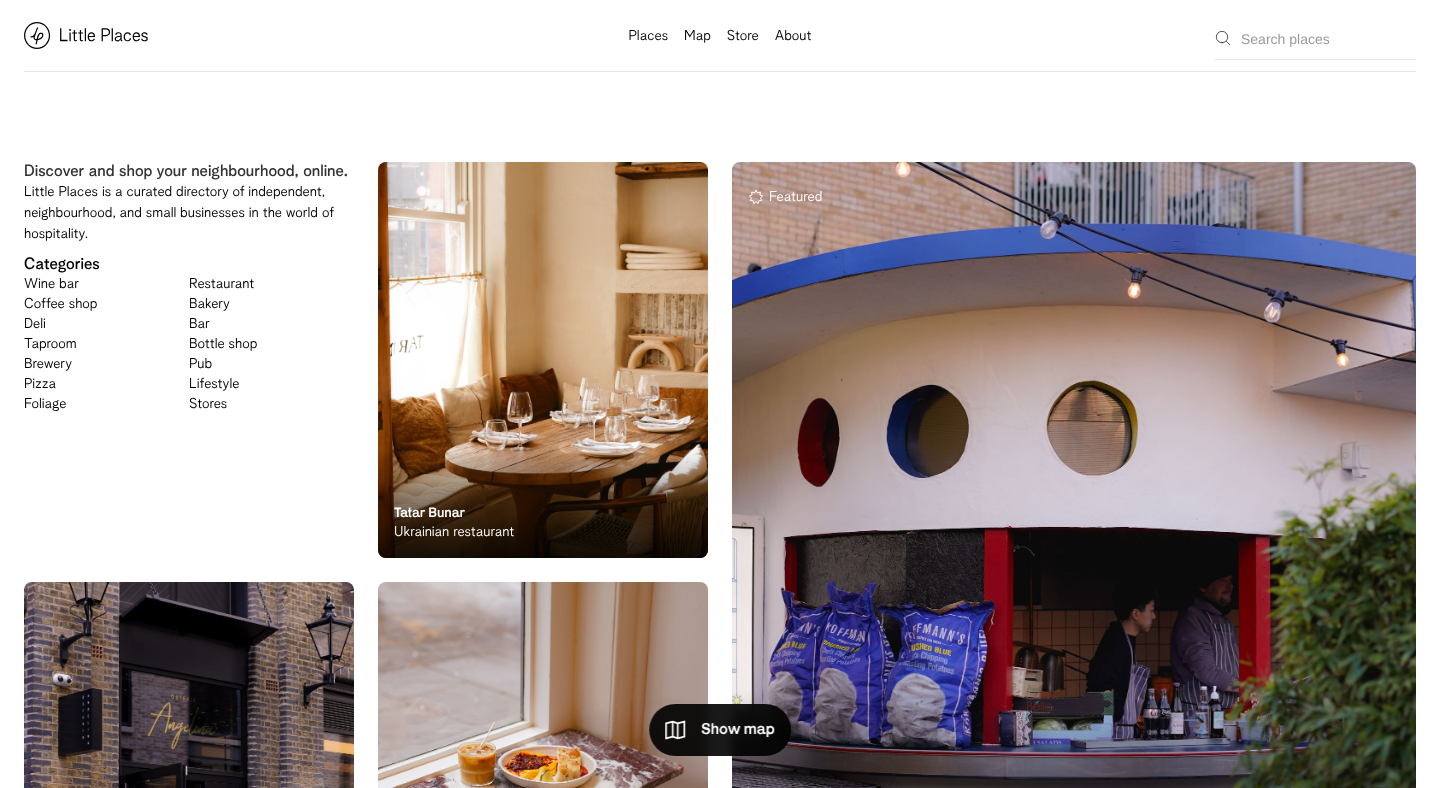 click at bounding box center (543, 360) 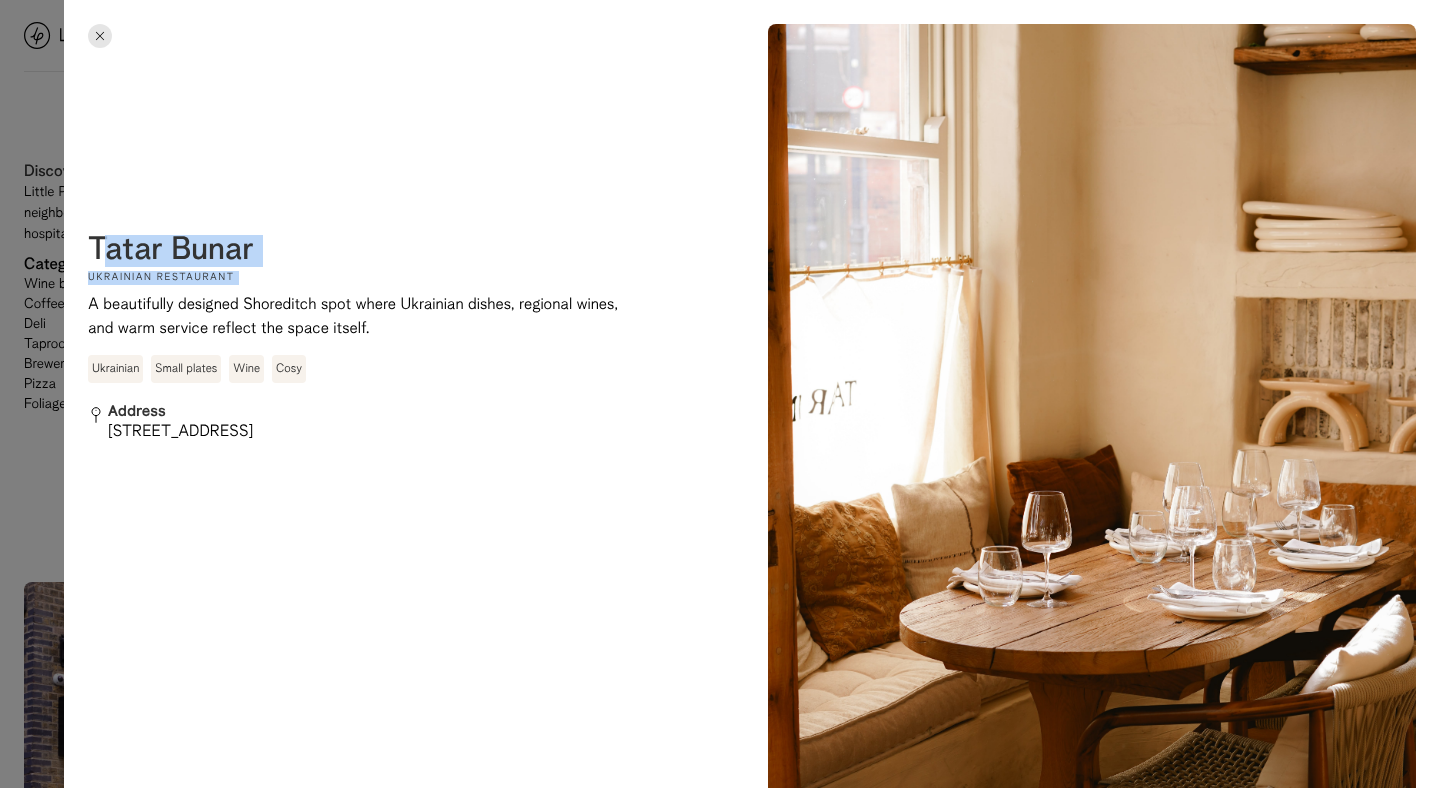 drag, startPoint x: 263, startPoint y: 254, endPoint x: 99, endPoint y: 248, distance: 164.10973 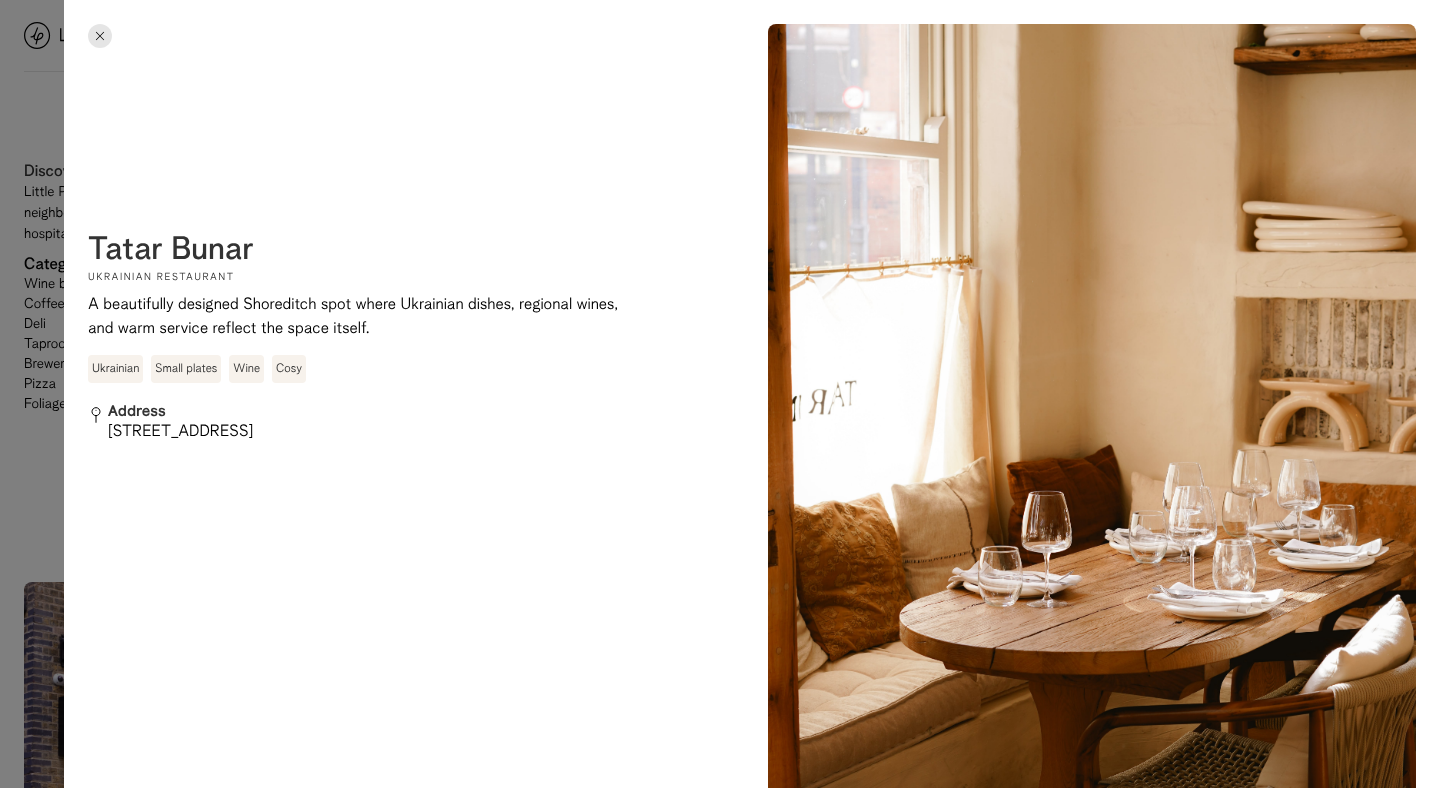 click on "Tatar Bunar" at bounding box center [171, 251] 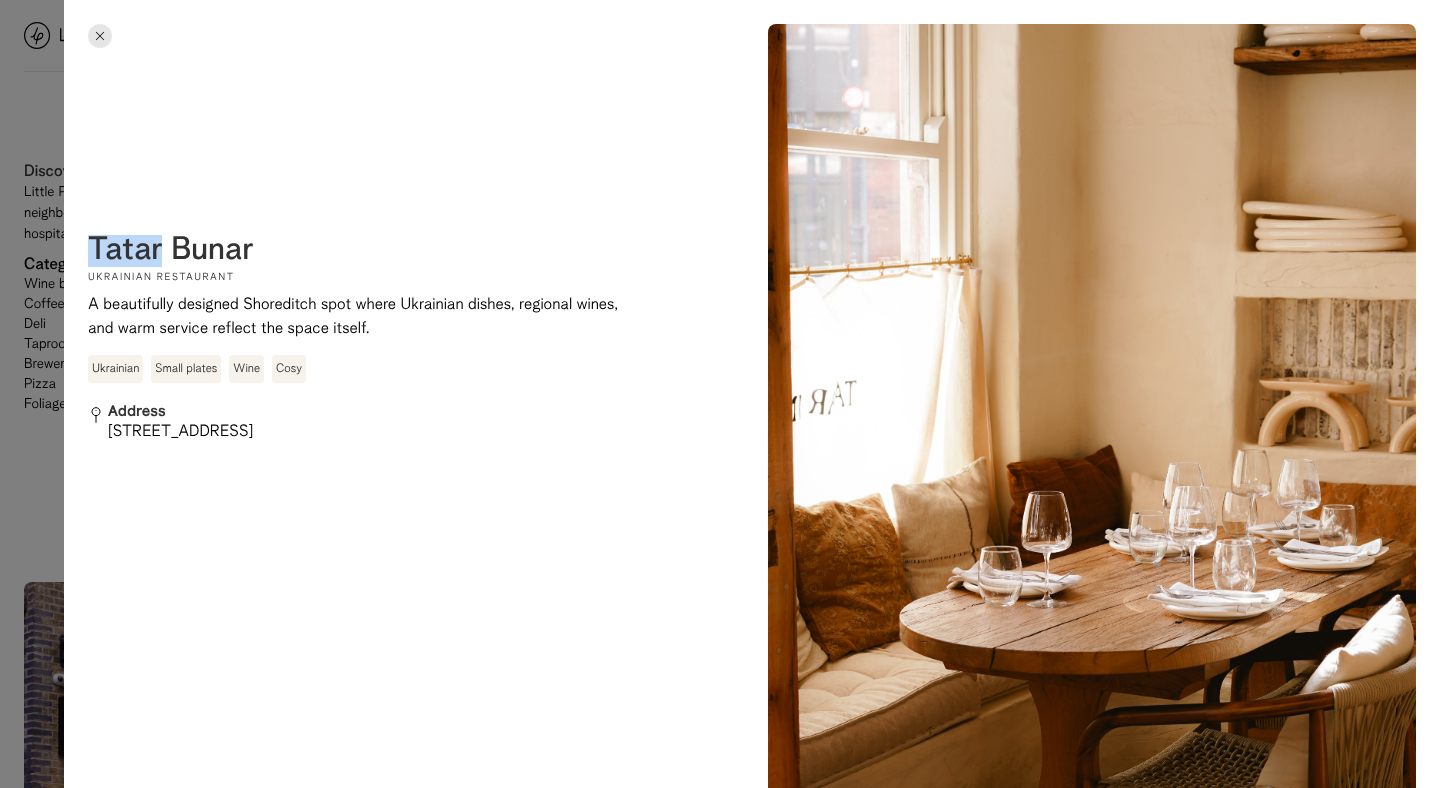 drag, startPoint x: 92, startPoint y: 247, endPoint x: 155, endPoint y: 246, distance: 63.007935 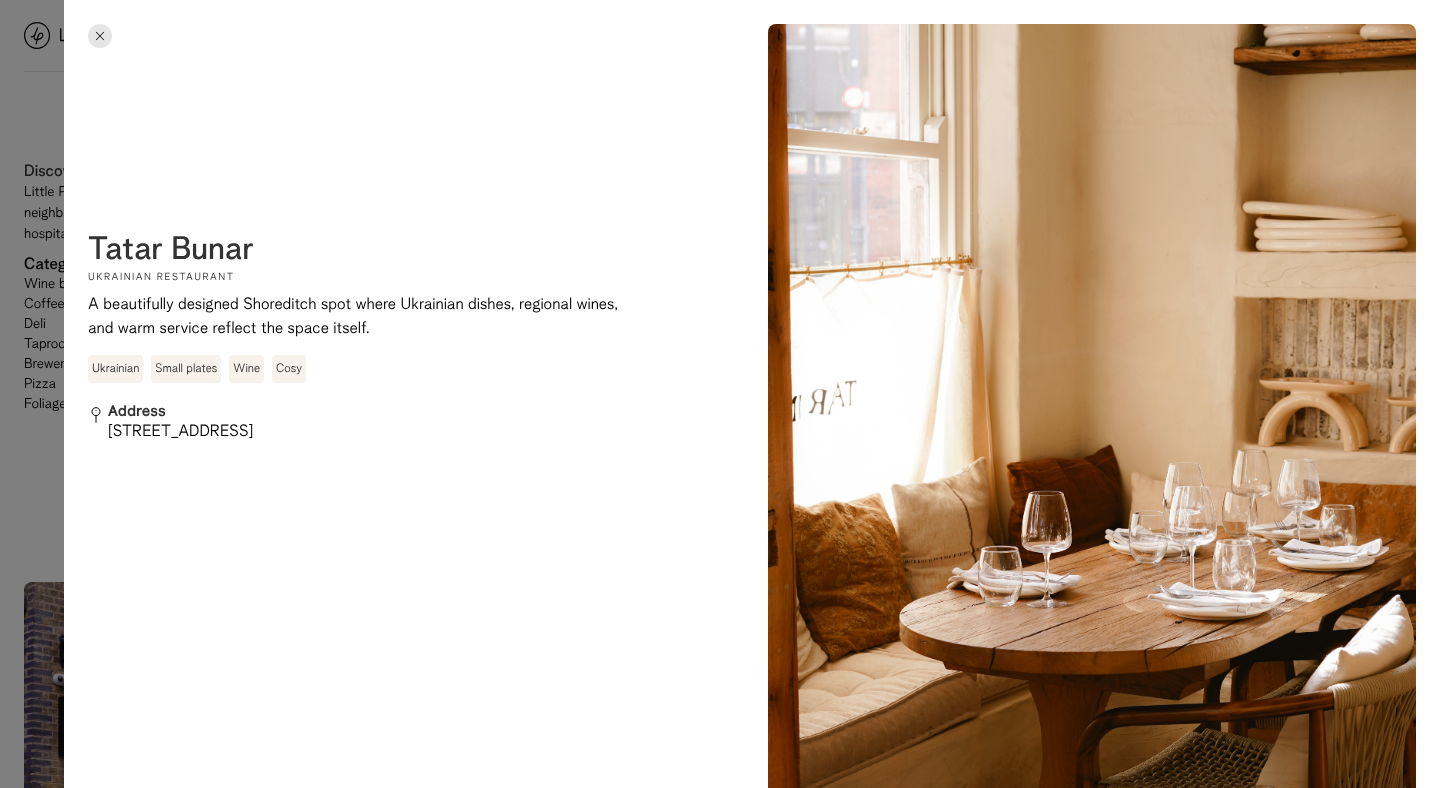 click on "Tatar Bunar" at bounding box center [171, 251] 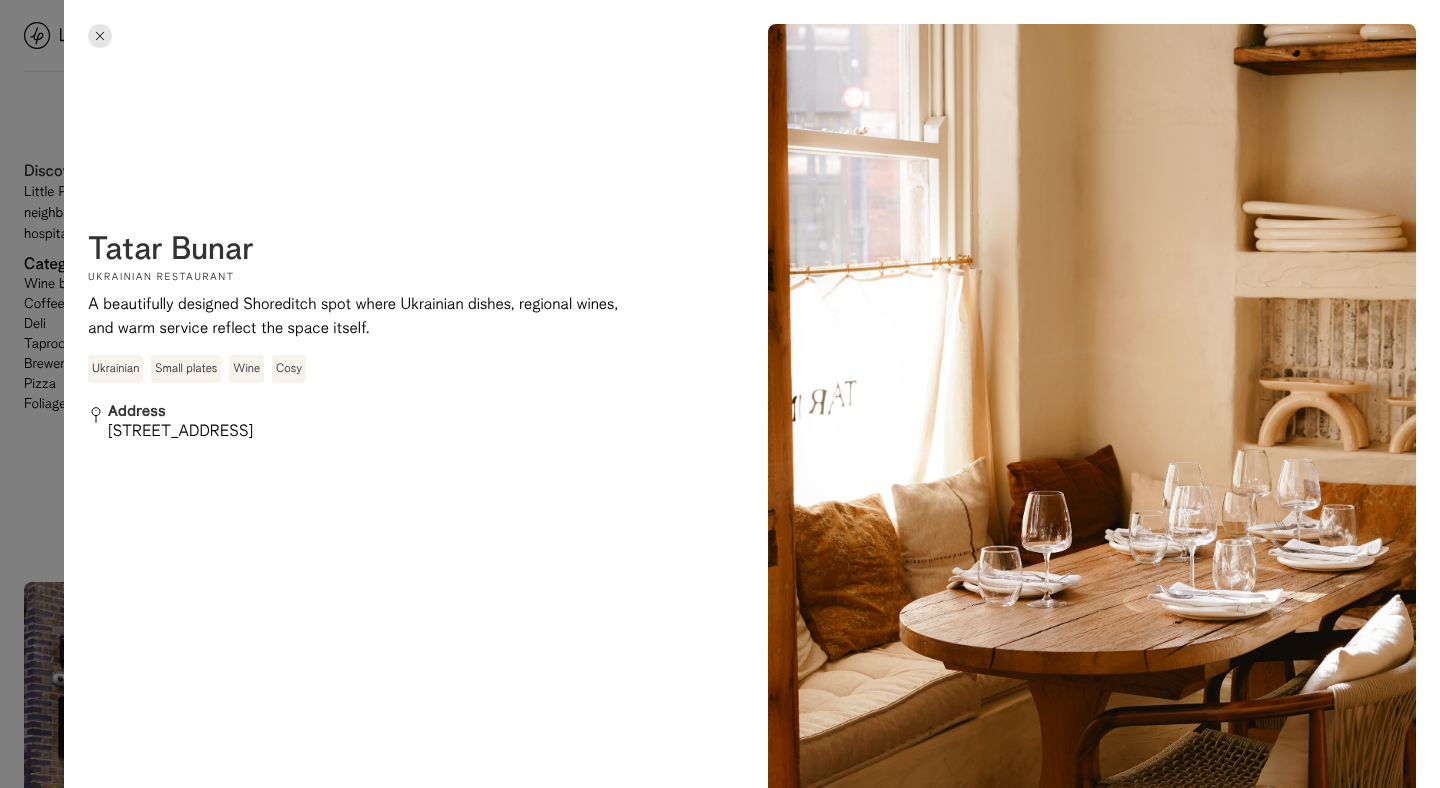click on "On Our Radar Tatar Bunar Ukrainian restaurant A beautifully designed Shoreditch spot where Ukrainian dishes, regional wines, and warm service reflect the space itself. Ukrainian Small plates Wine Cosy" at bounding box center [358, 309] 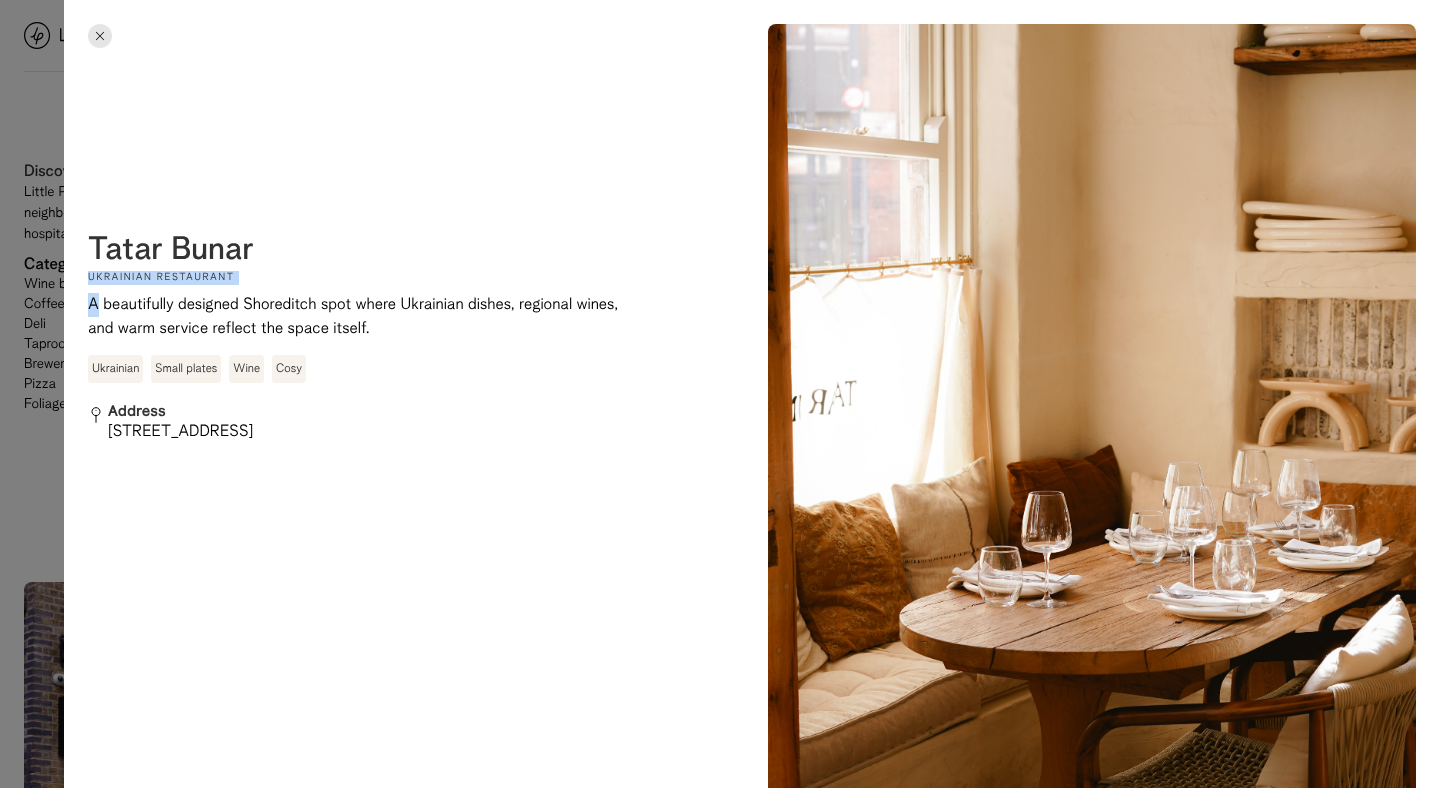 drag, startPoint x: 240, startPoint y: 282, endPoint x: 106, endPoint y: 282, distance: 134 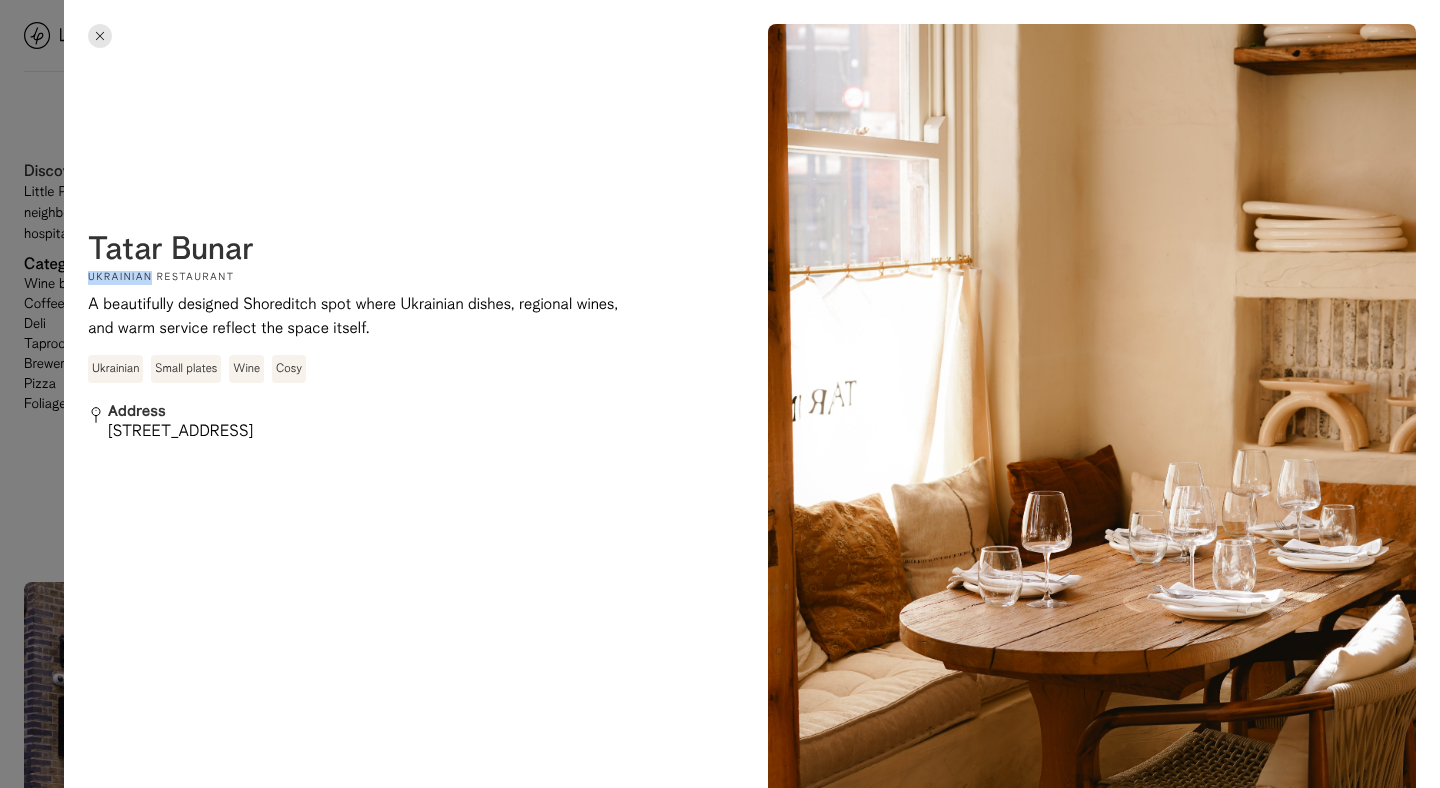 click on "Ukrainian restaurant" at bounding box center (161, 278) 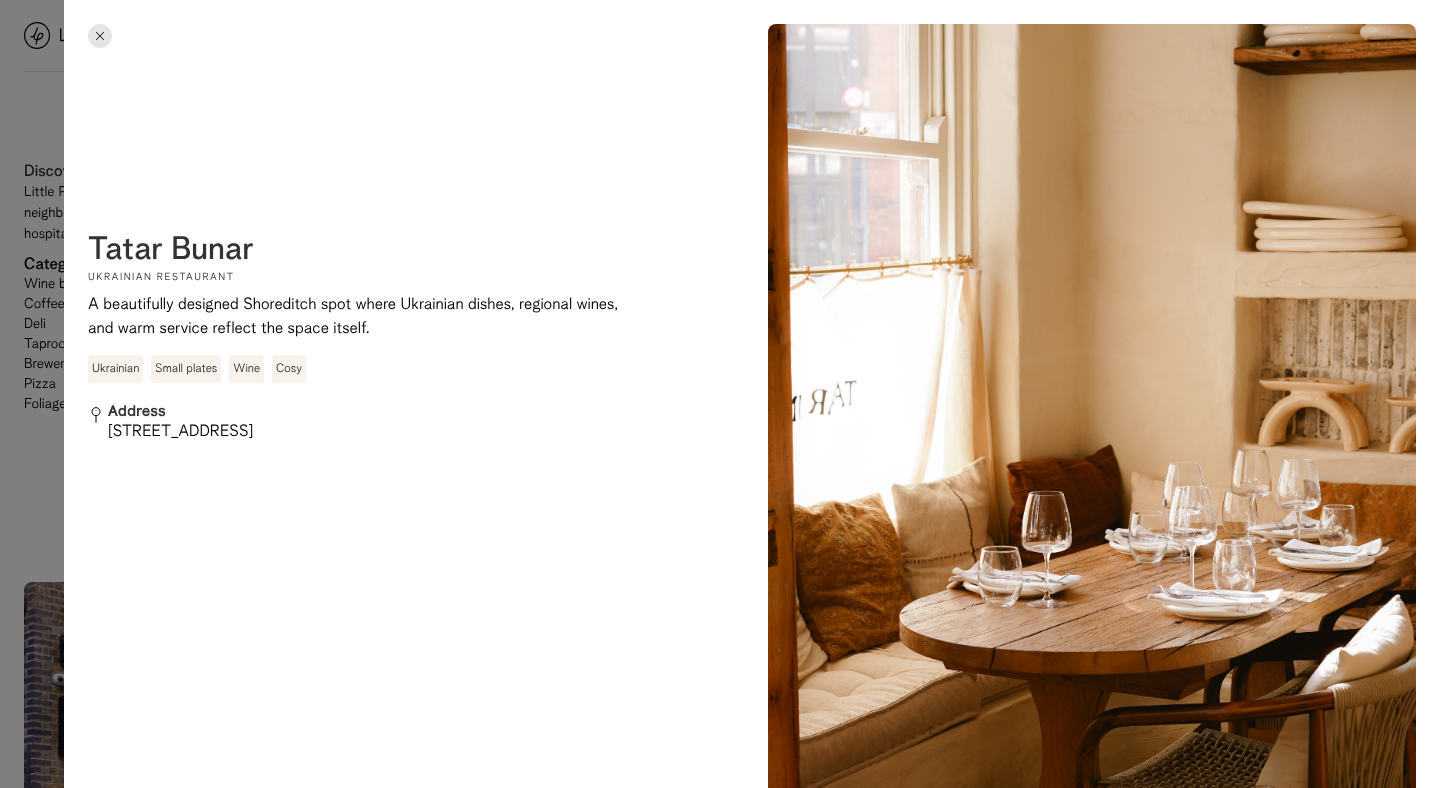 click on "Ukrainian restaurant" at bounding box center [161, 278] 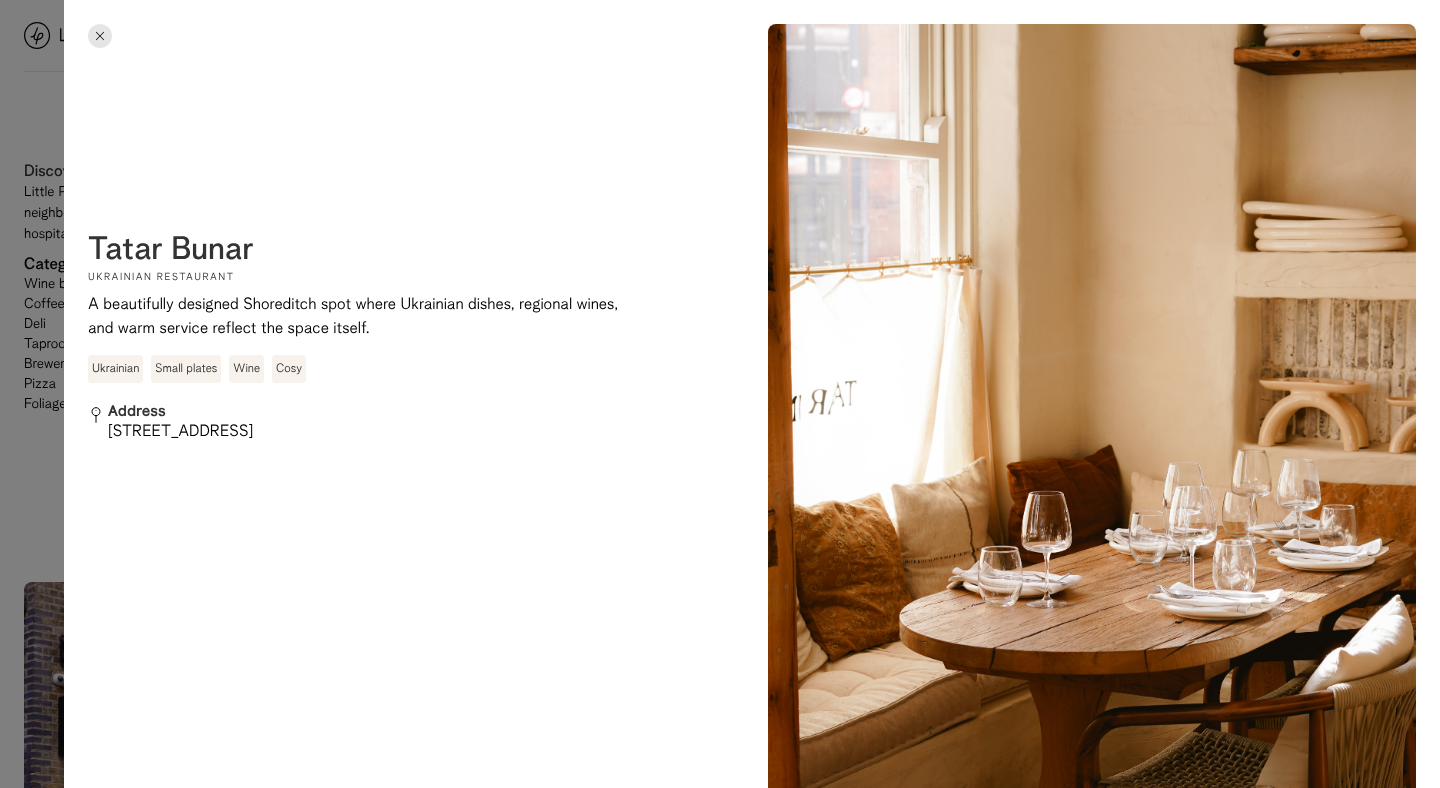 click on "A beautifully designed Shoreditch spot where Ukrainian dishes, regional wines, and warm service reflect the space itself." at bounding box center (358, 317) 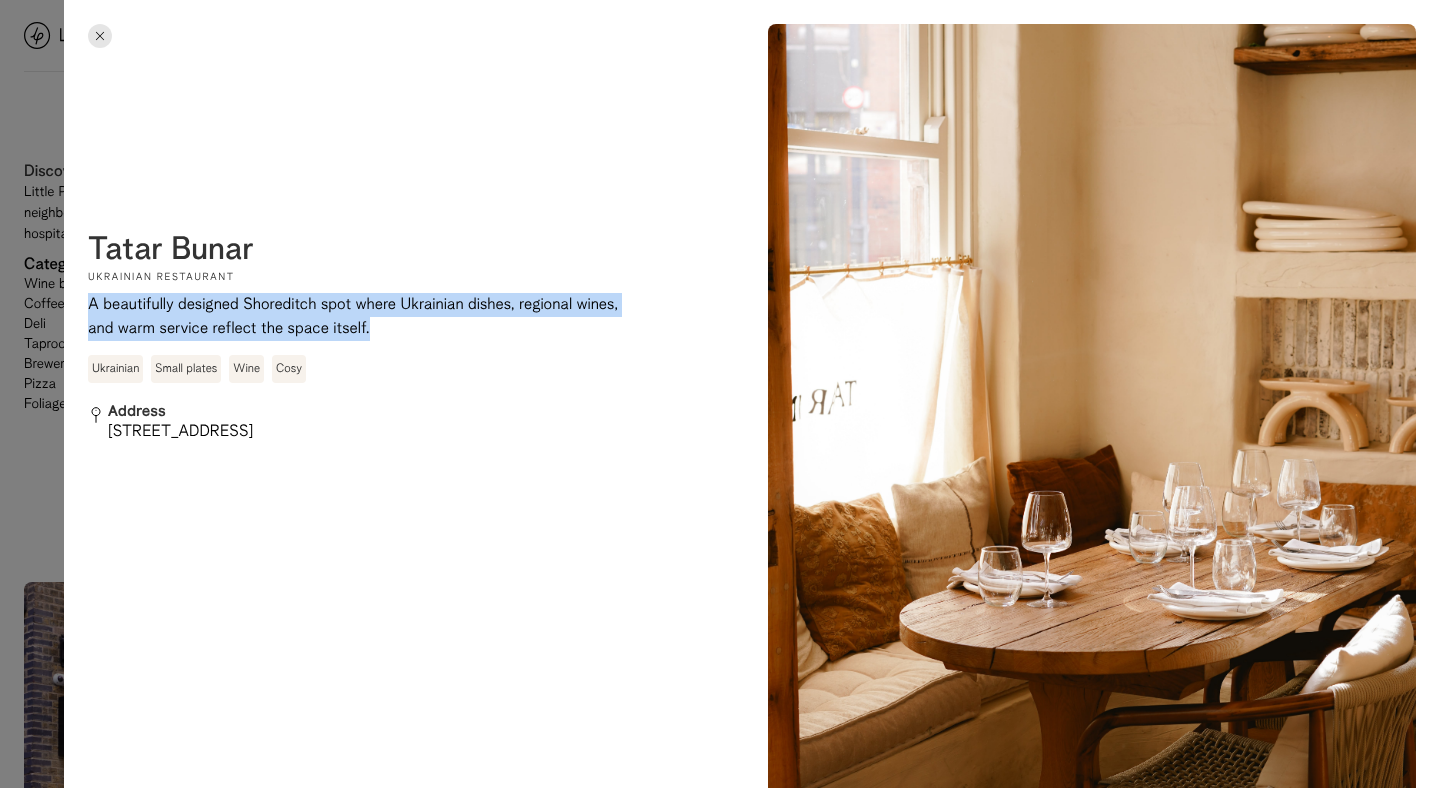 drag, startPoint x: 387, startPoint y: 328, endPoint x: 90, endPoint y: 308, distance: 297.67264 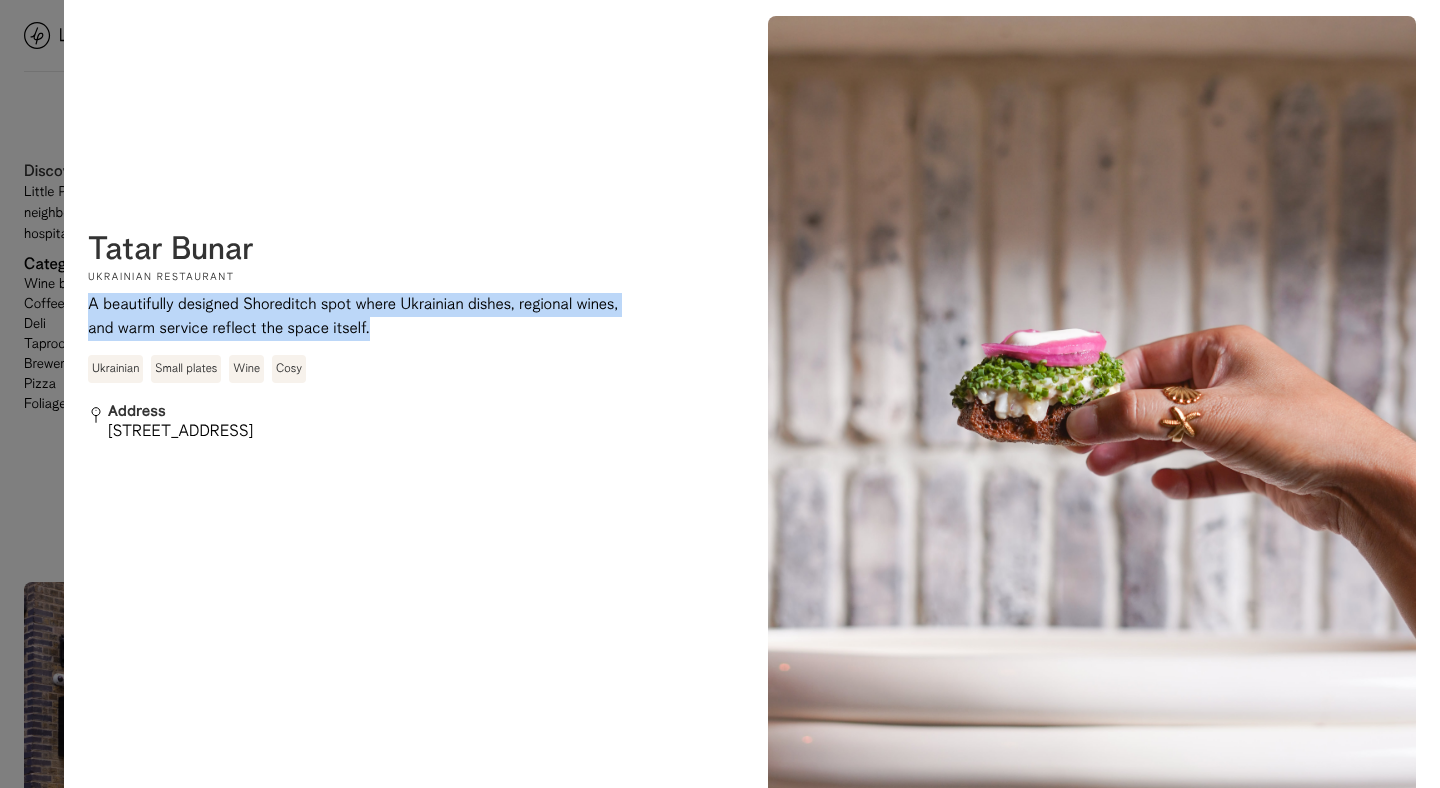scroll, scrollTop: 856, scrollLeft: 0, axis: vertical 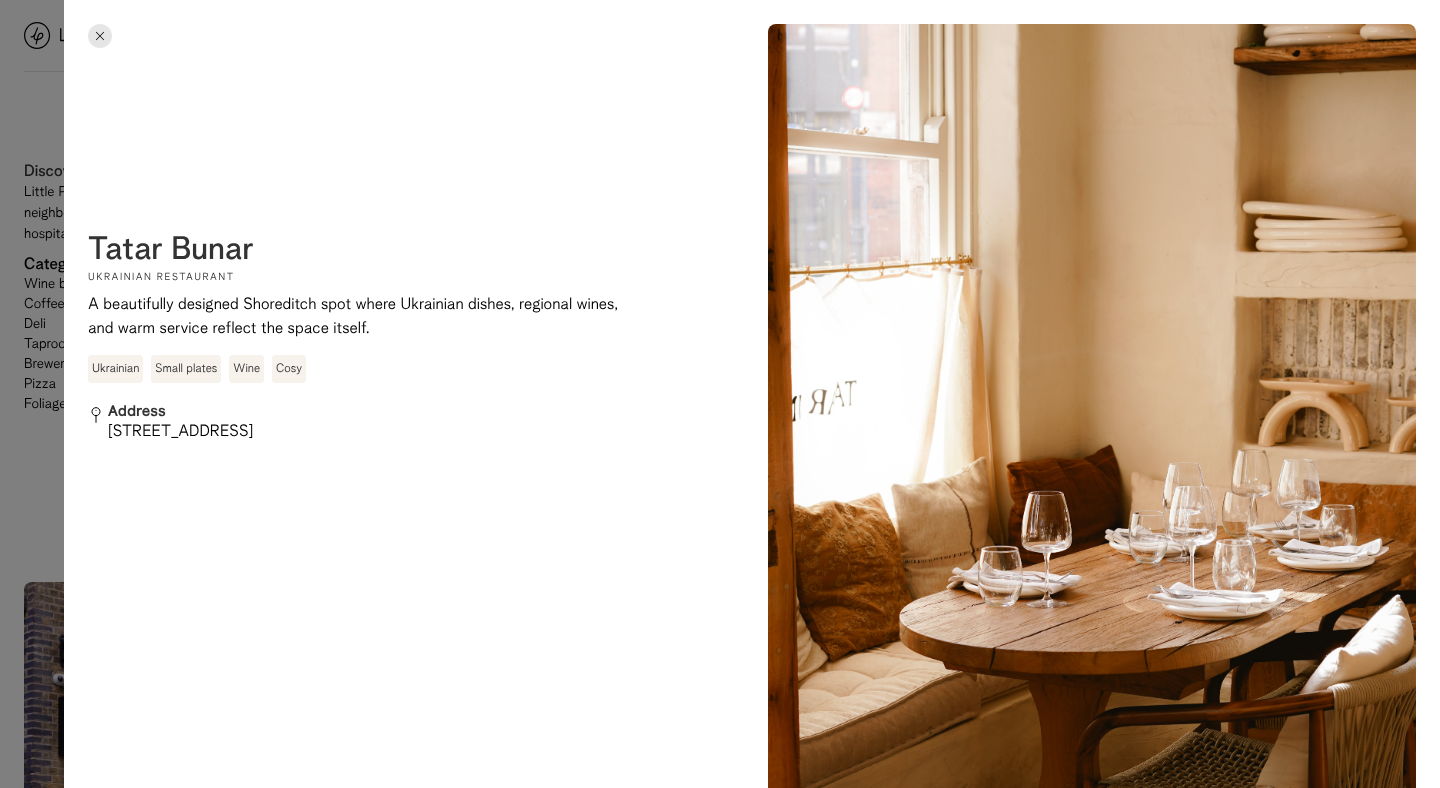 click at bounding box center [100, 36] 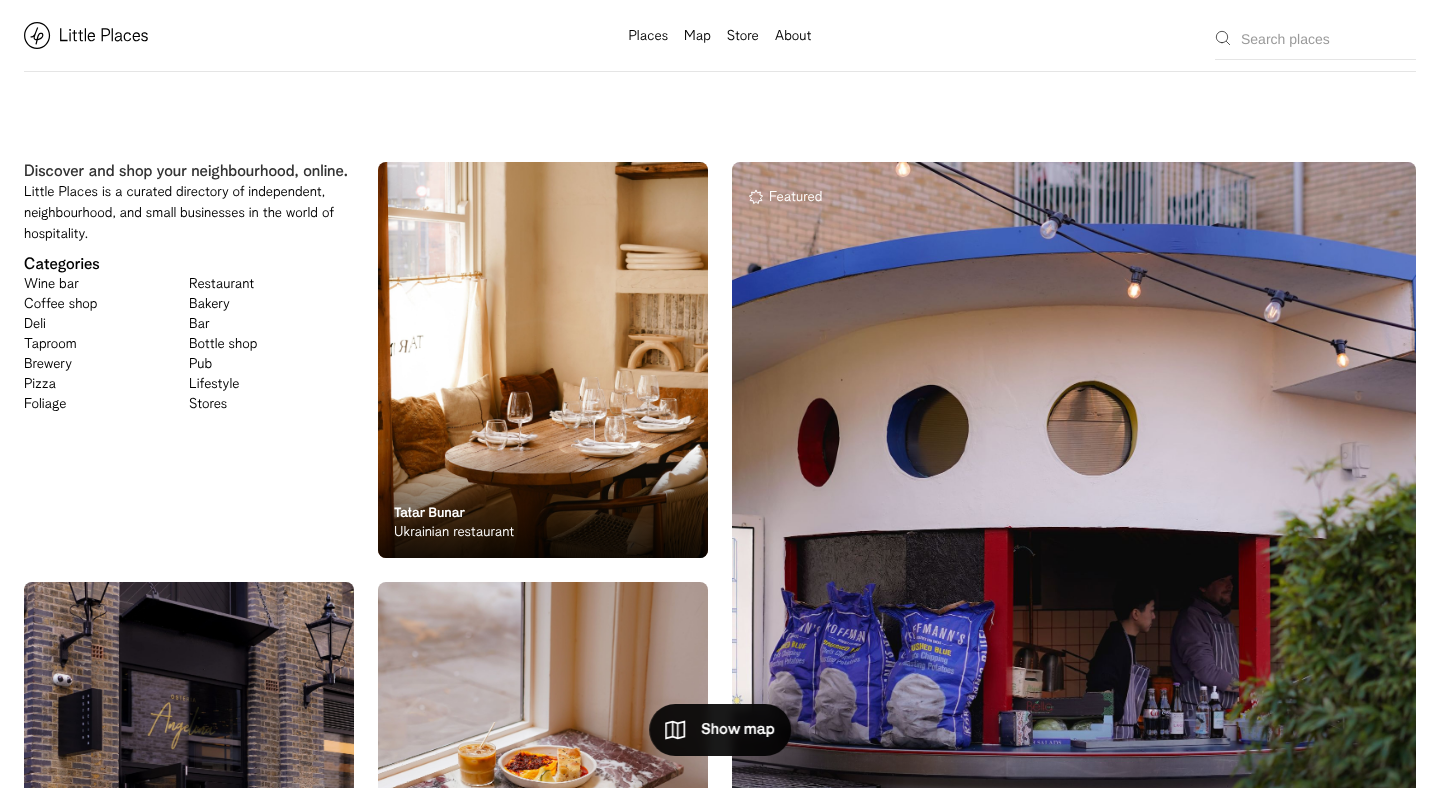 click on "Restaurant" at bounding box center (221, 285) 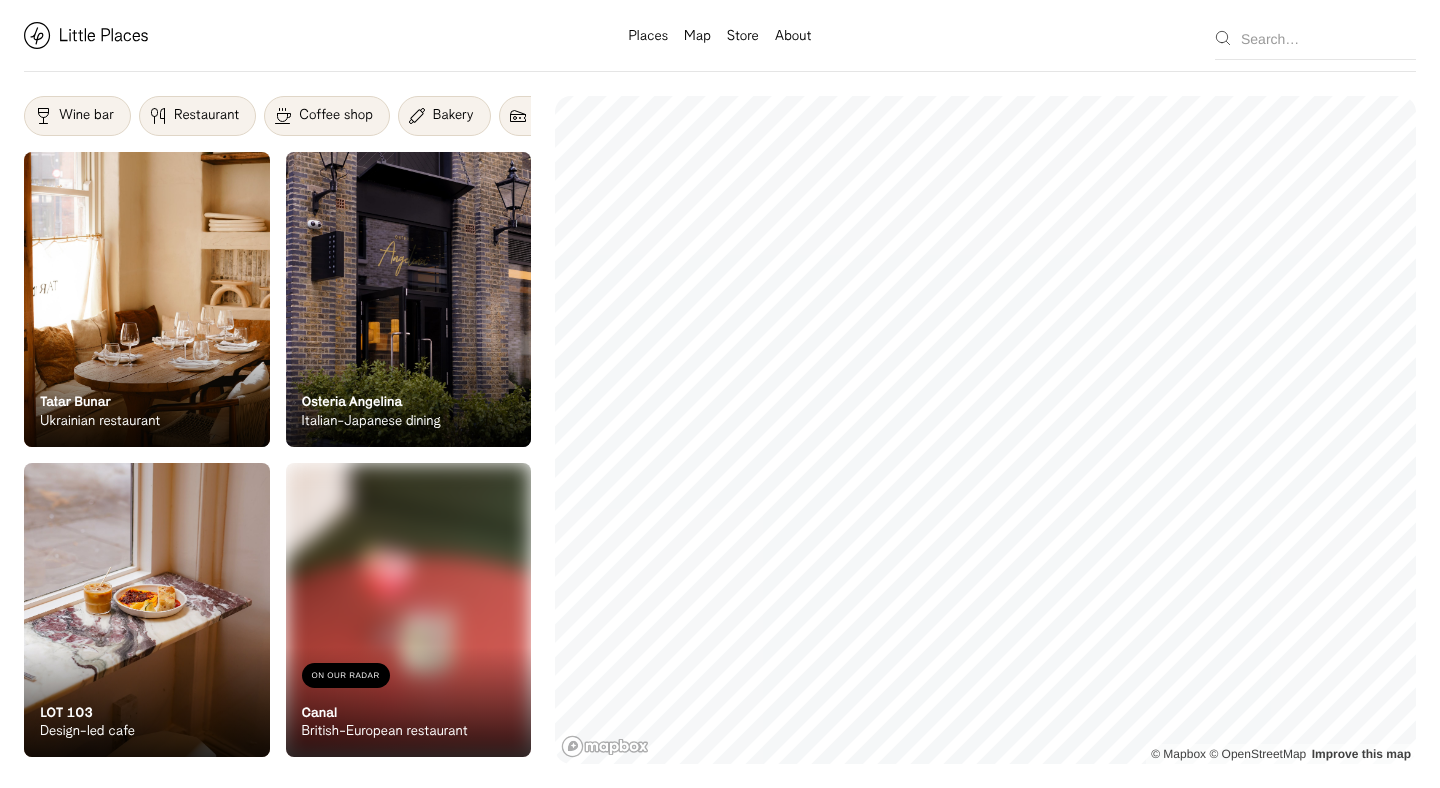 scroll, scrollTop: 0, scrollLeft: 0, axis: both 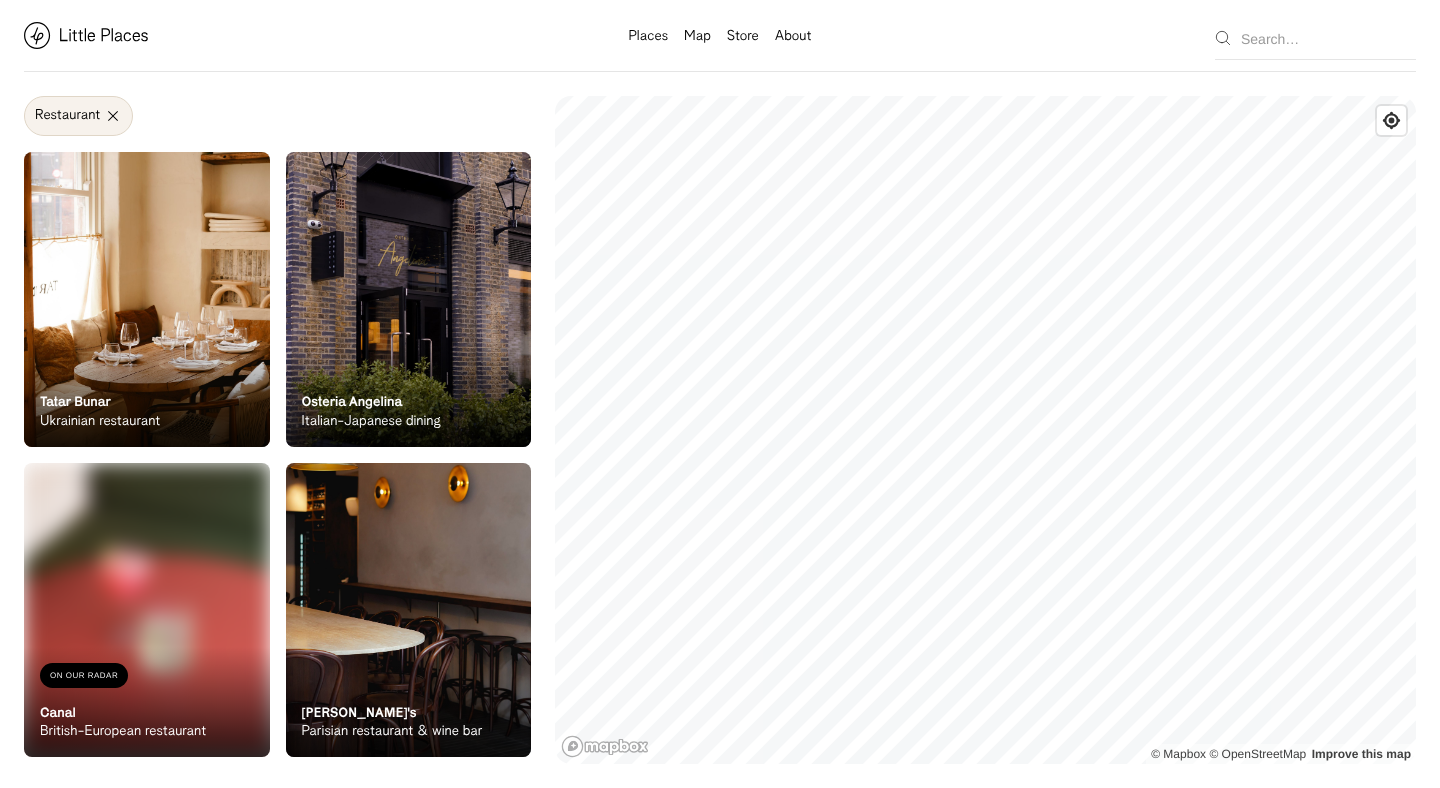 click at bounding box center (409, 299) 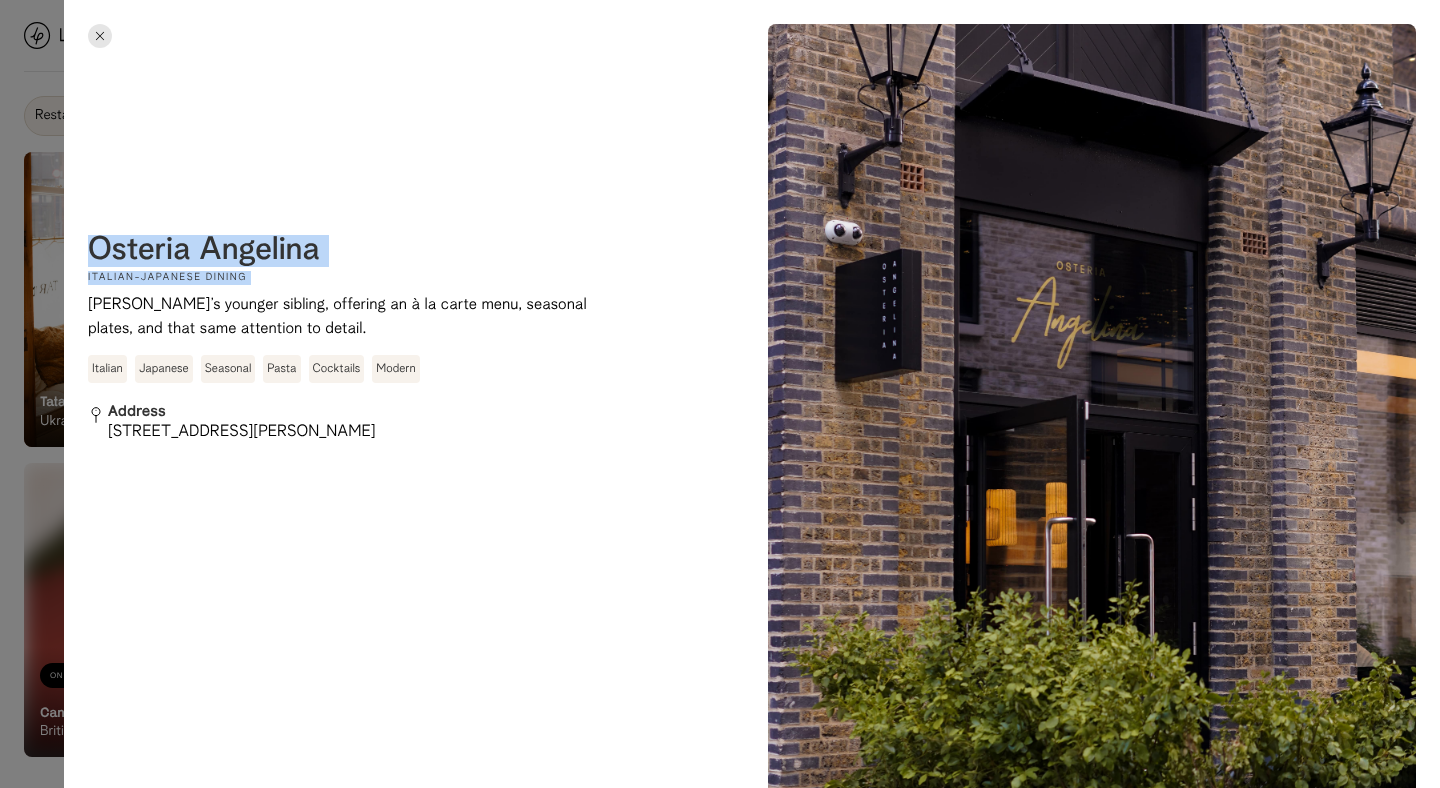 drag, startPoint x: 329, startPoint y: 256, endPoint x: 83, endPoint y: 253, distance: 246.0183 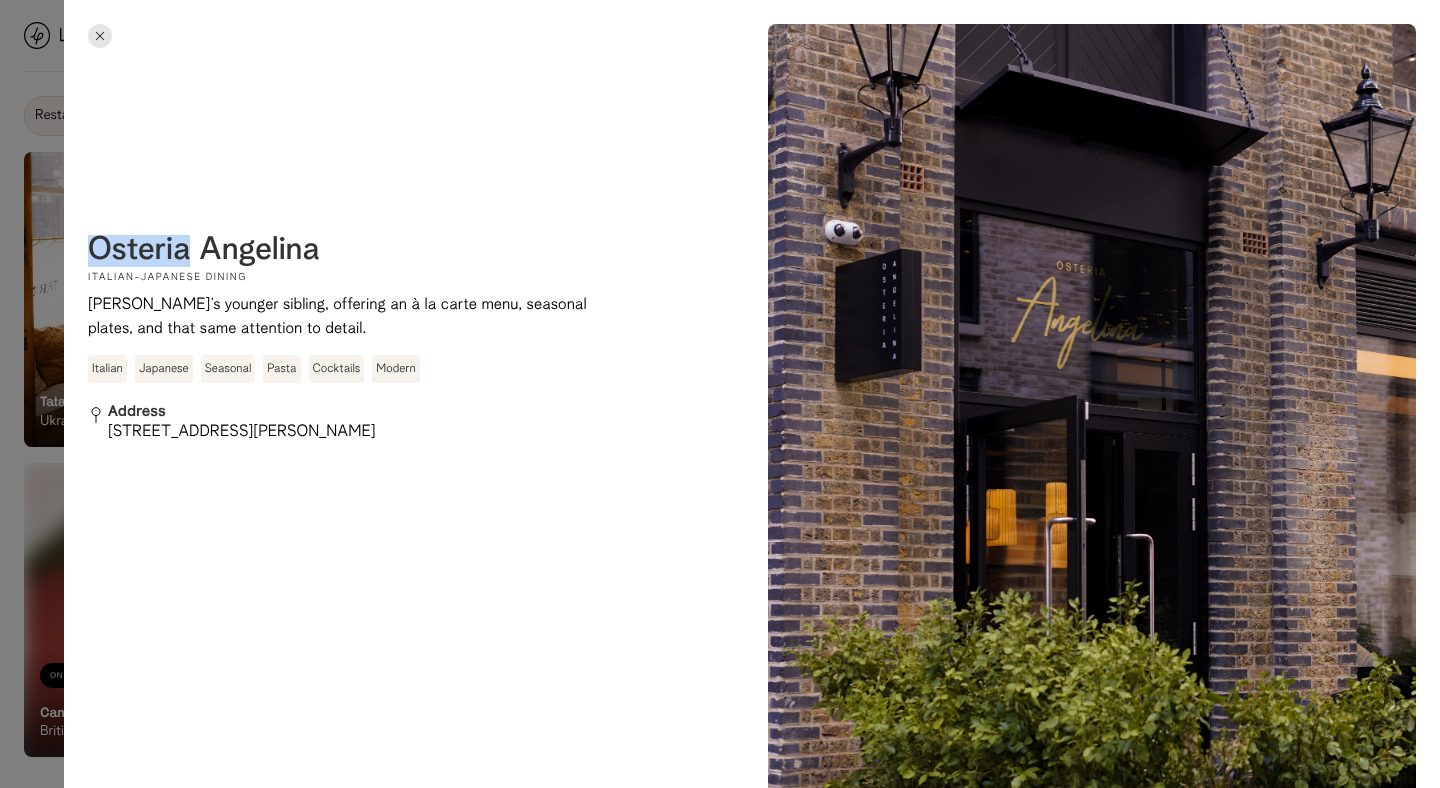 click on "Osteria Angelina" at bounding box center [204, 251] 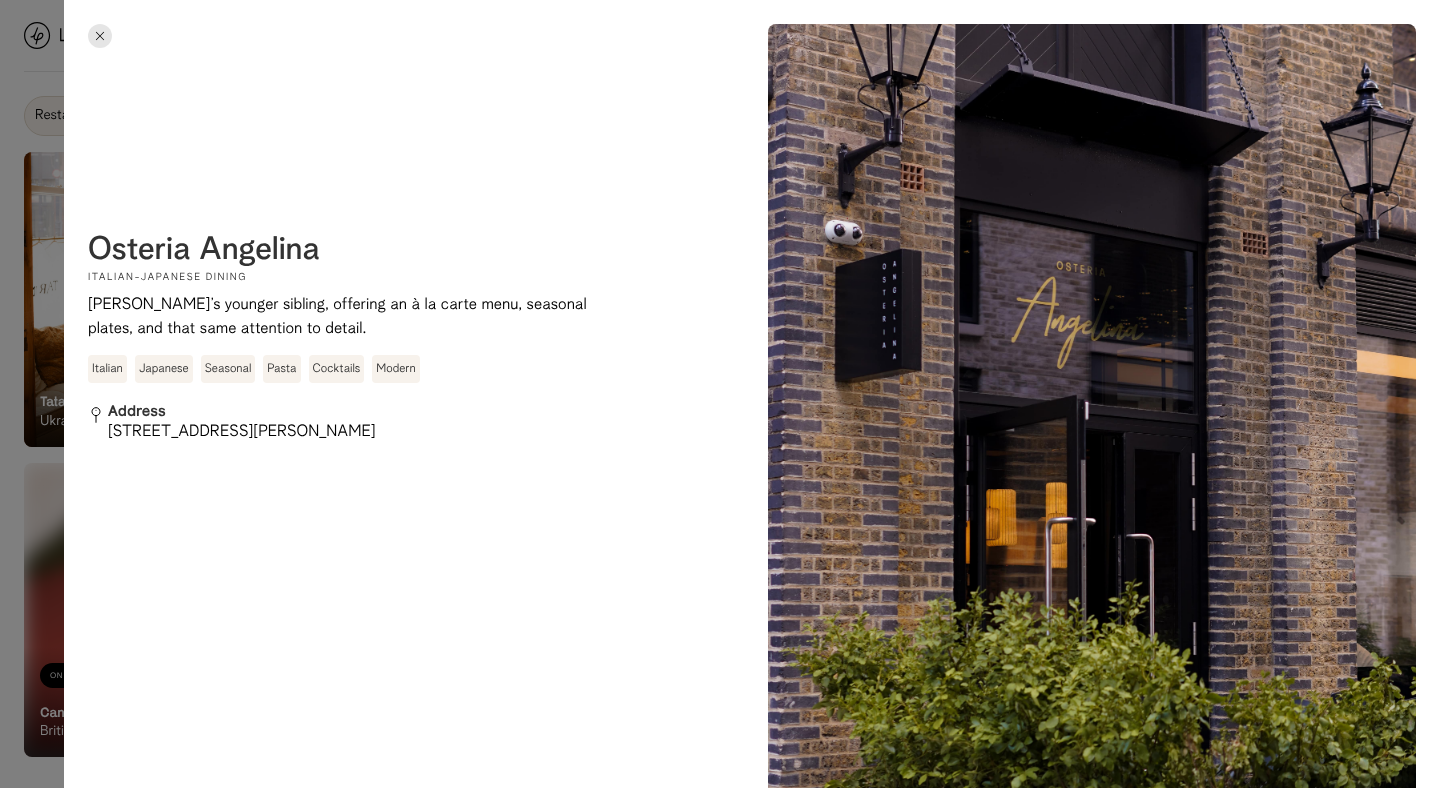 click on "Osteria Angelina" at bounding box center (204, 251) 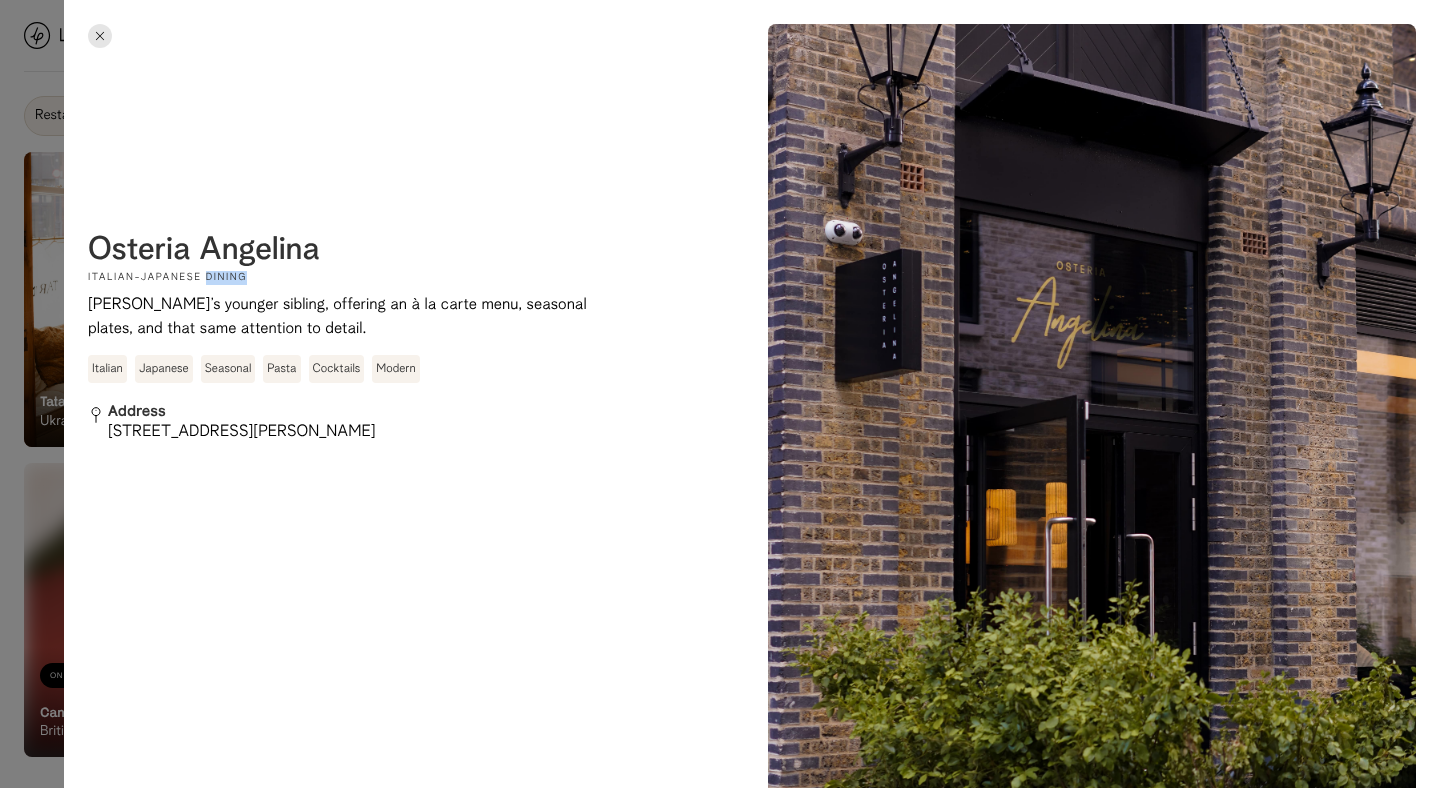 click on "Italian-Japanese dining" at bounding box center [167, 278] 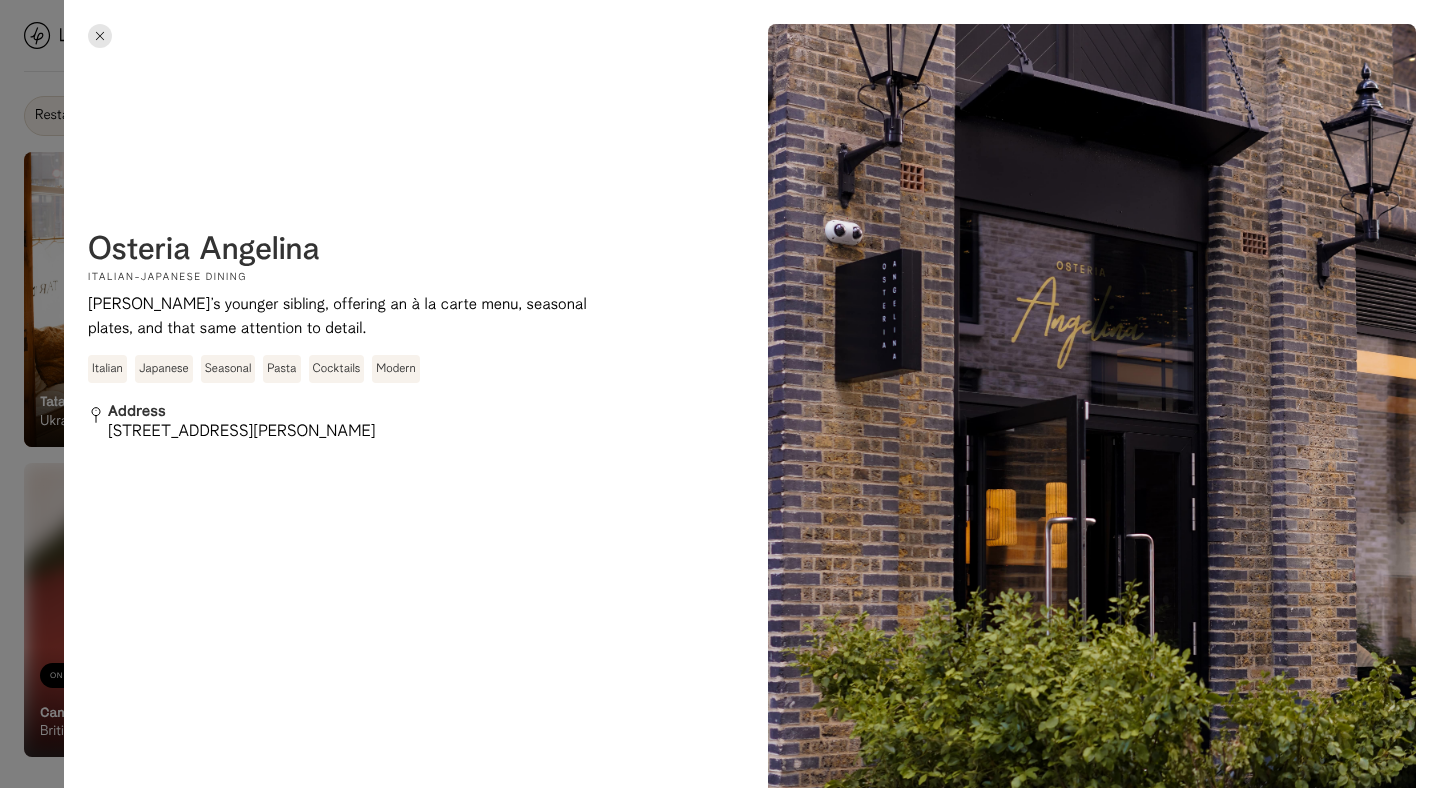 click on "Angelina’s younger sibling, offering an à la carte menu, seasonal plates, and that same attention to detail." at bounding box center [358, 317] 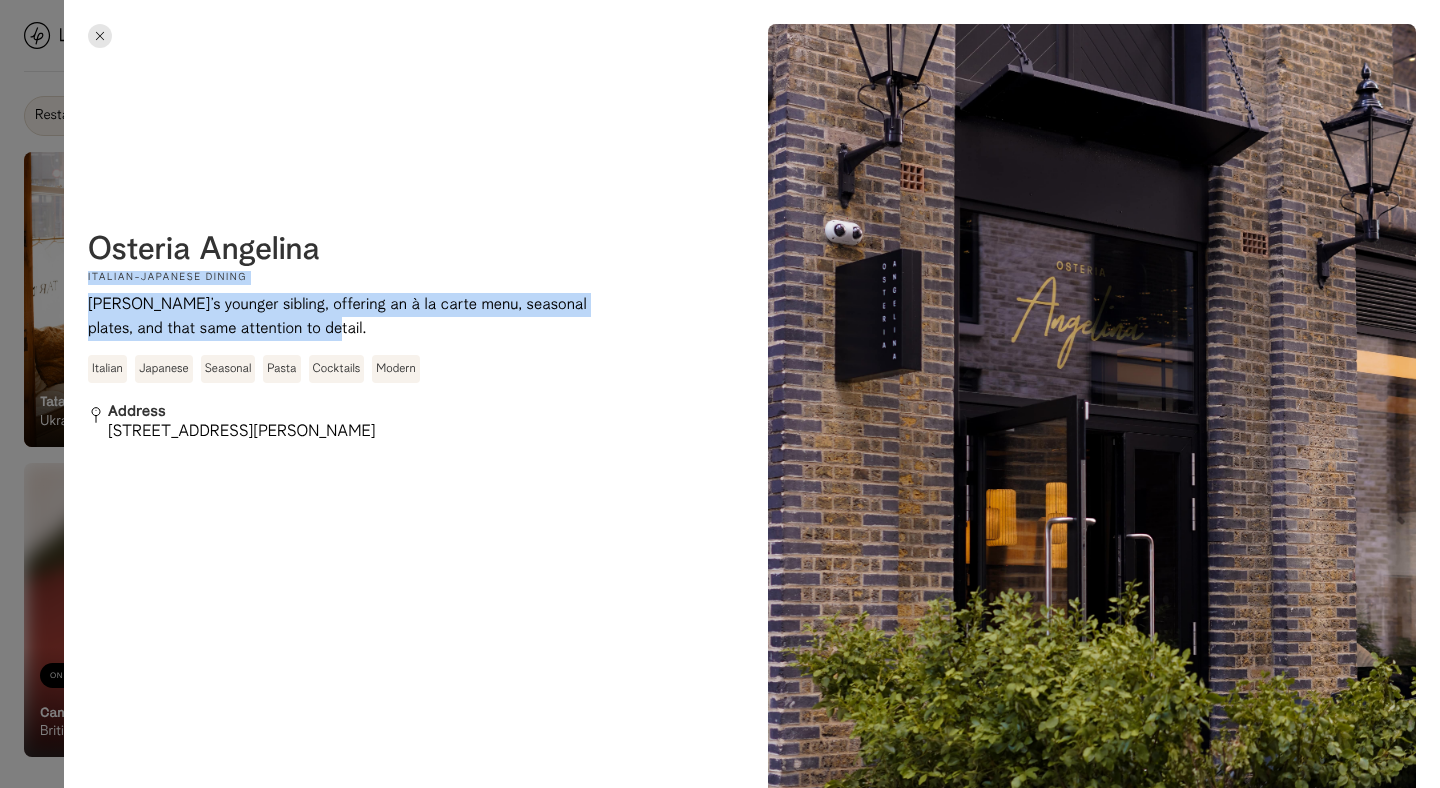 drag, startPoint x: 301, startPoint y: 326, endPoint x: 88, endPoint y: 280, distance: 217.91054 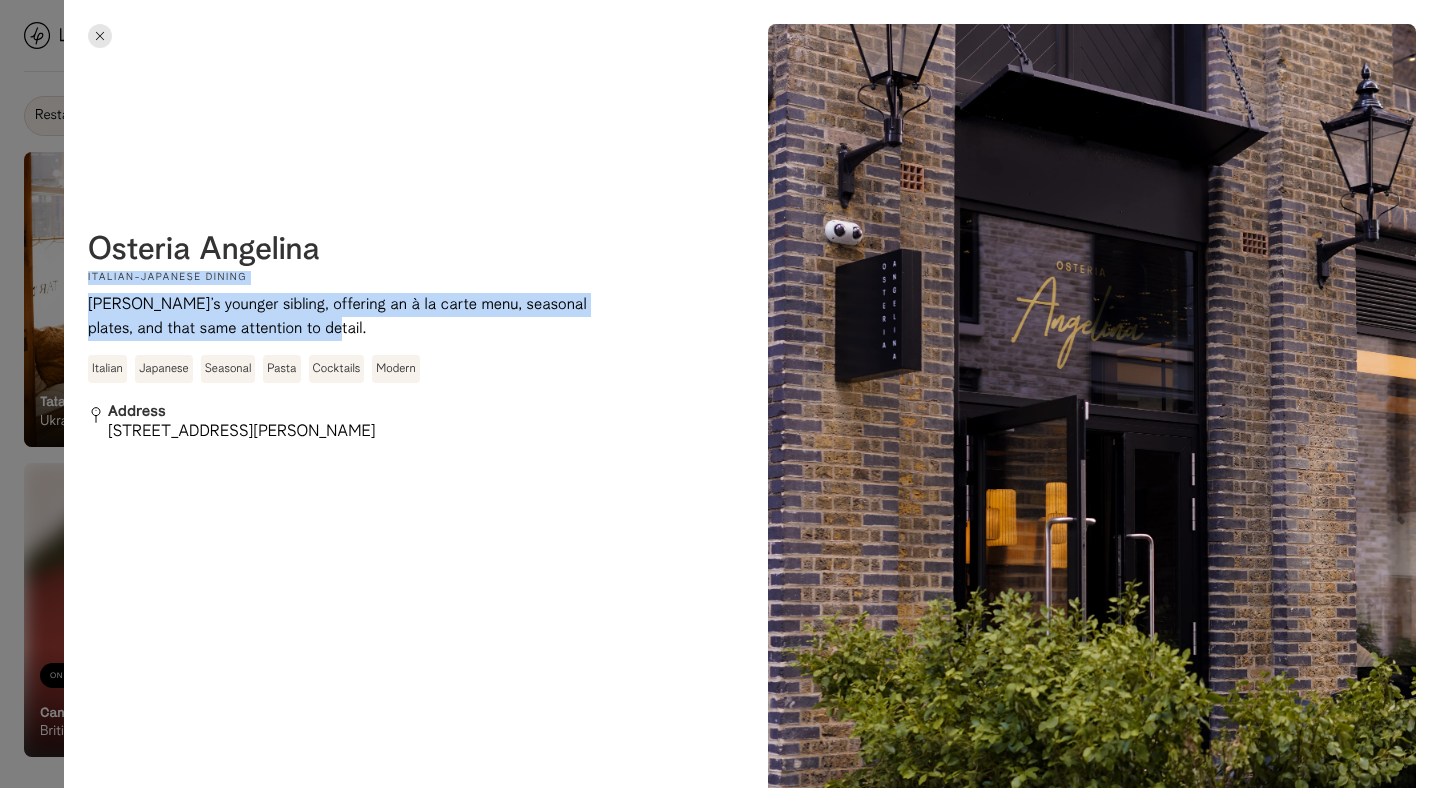 click at bounding box center (100, 36) 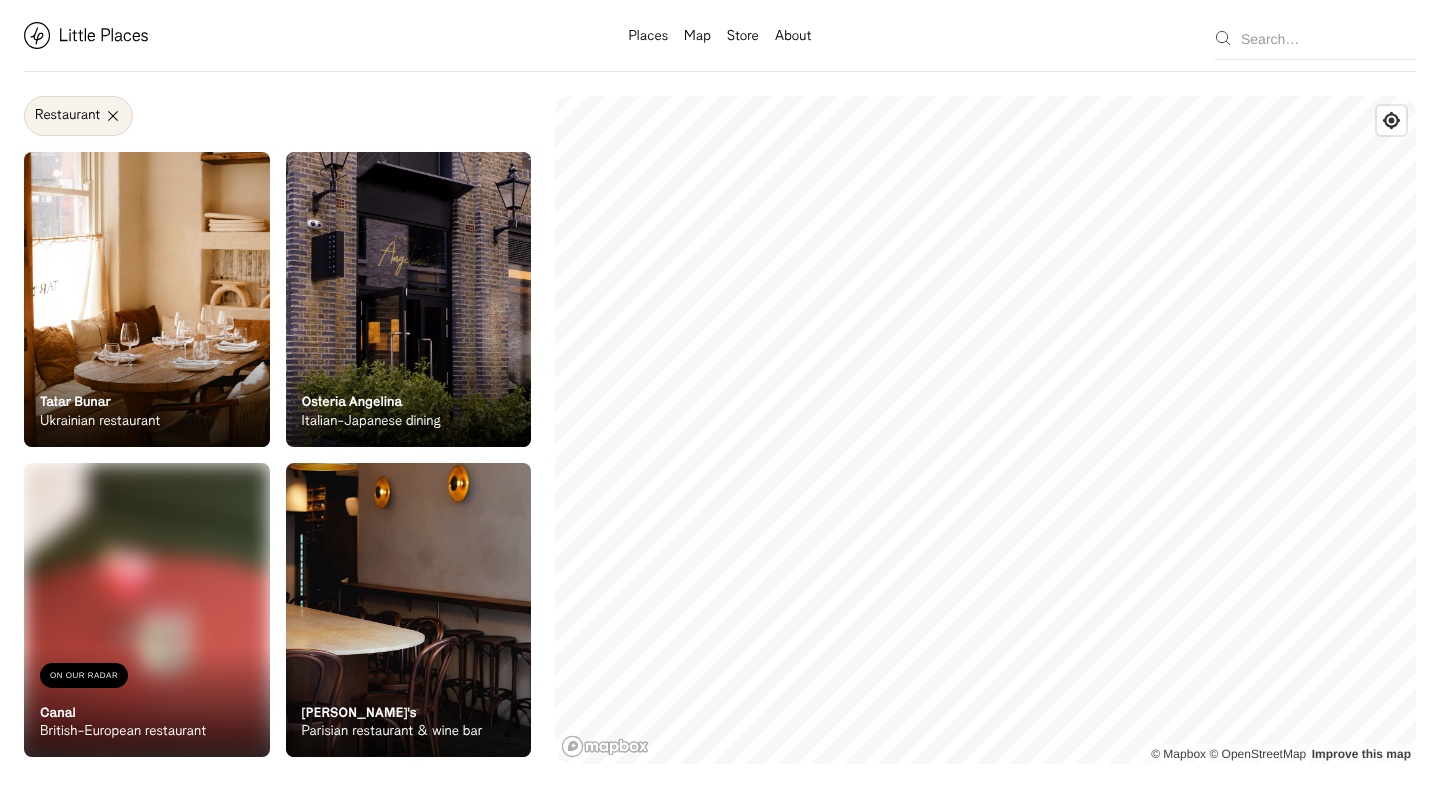 click at bounding box center (409, 610) 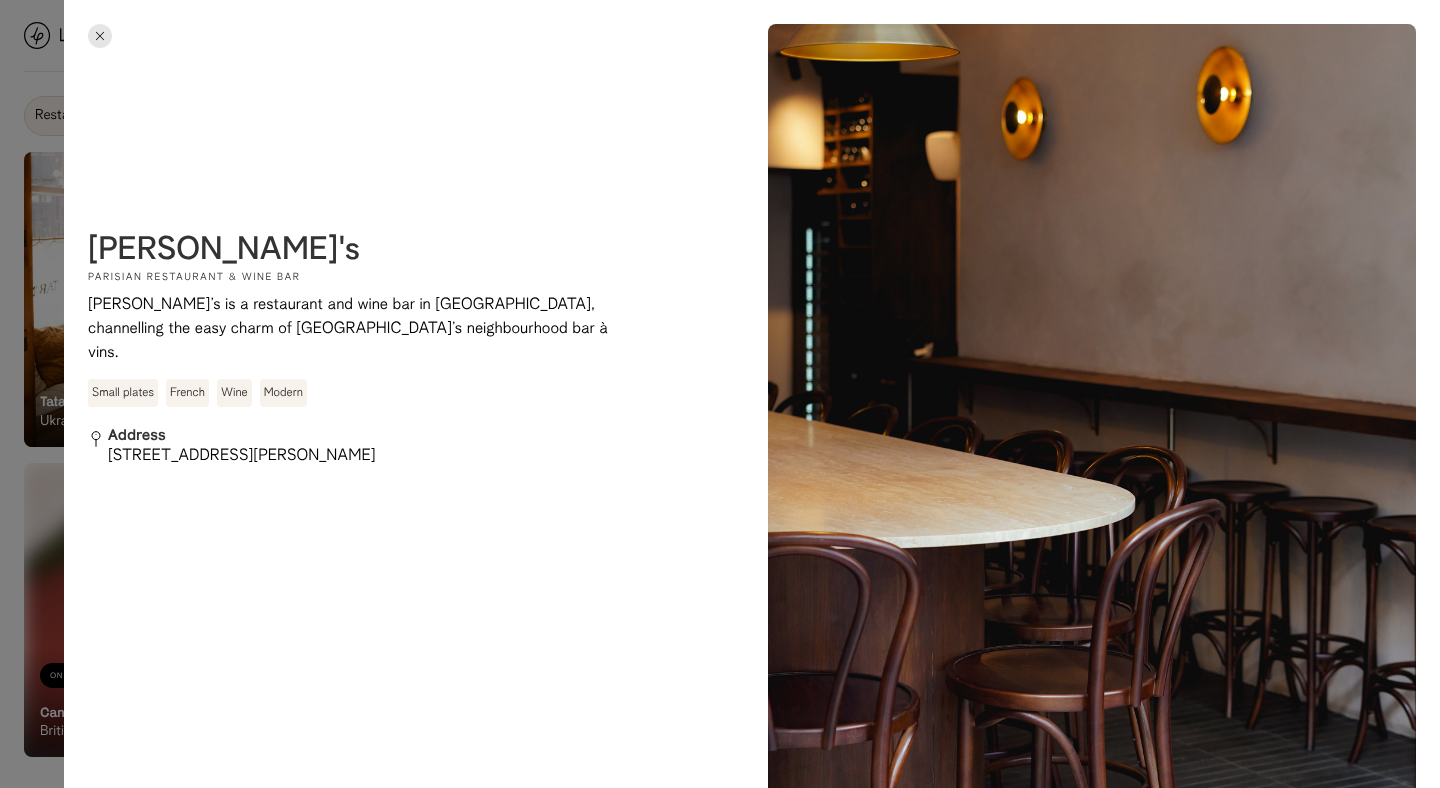 click at bounding box center [100, 36] 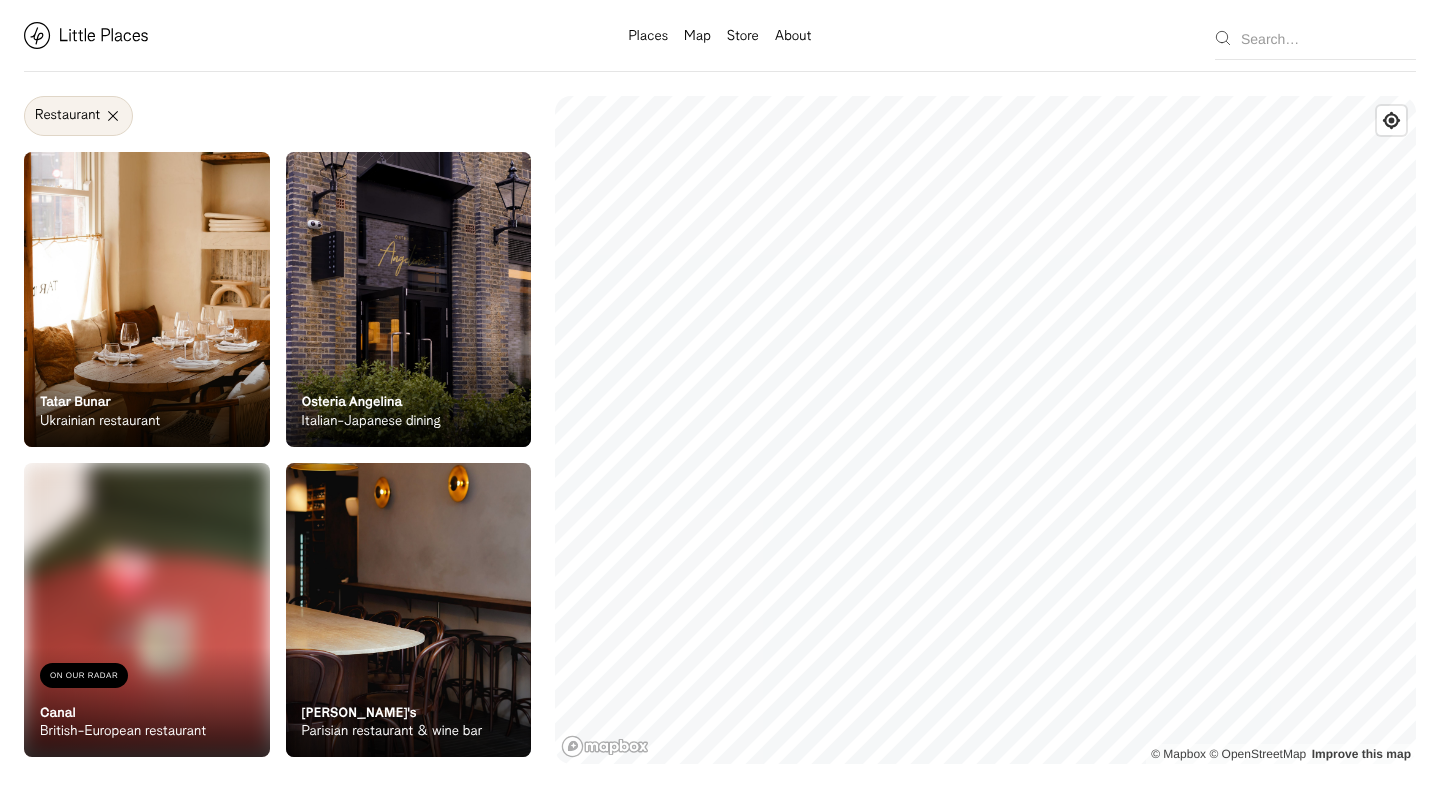 click at bounding box center (409, 299) 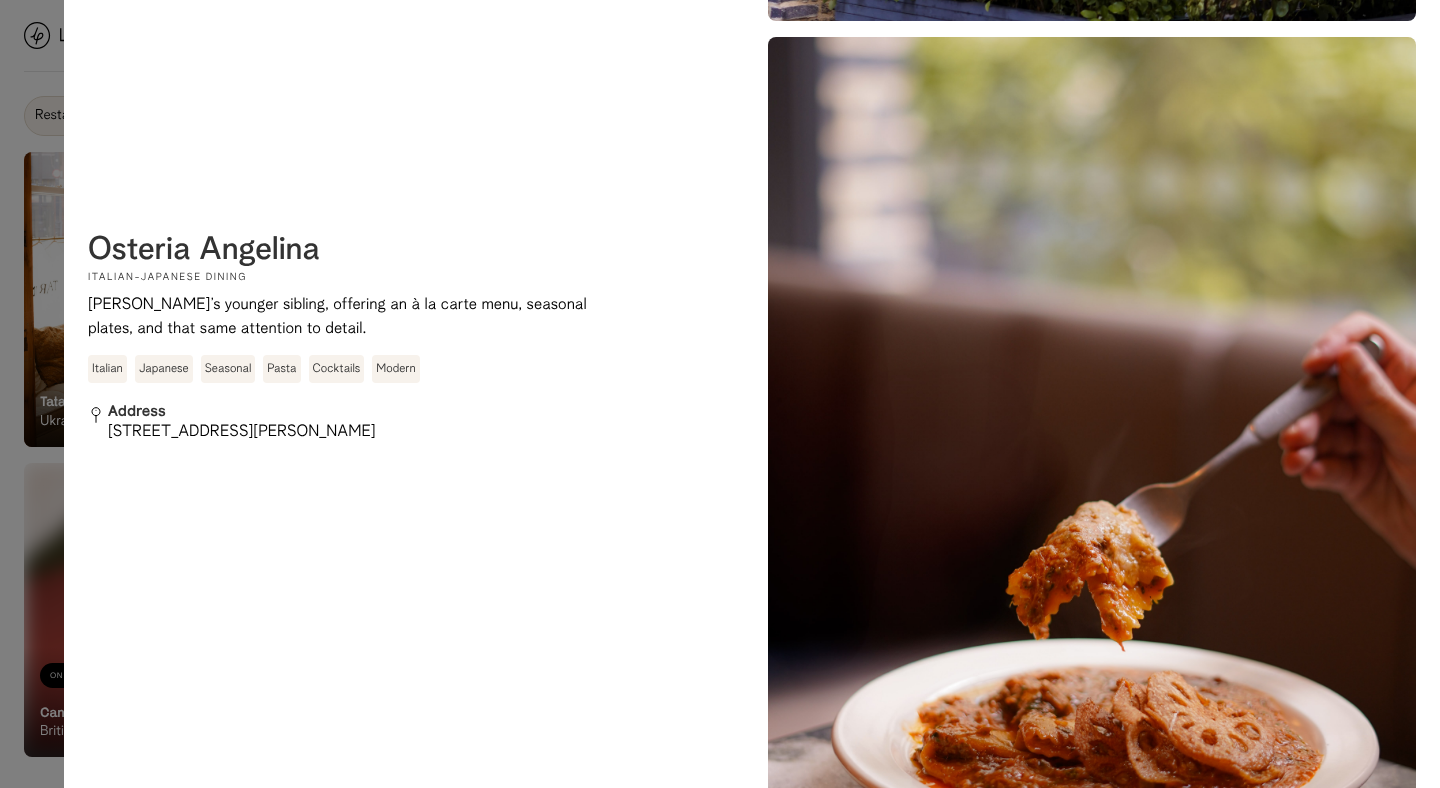 scroll, scrollTop: 957, scrollLeft: 0, axis: vertical 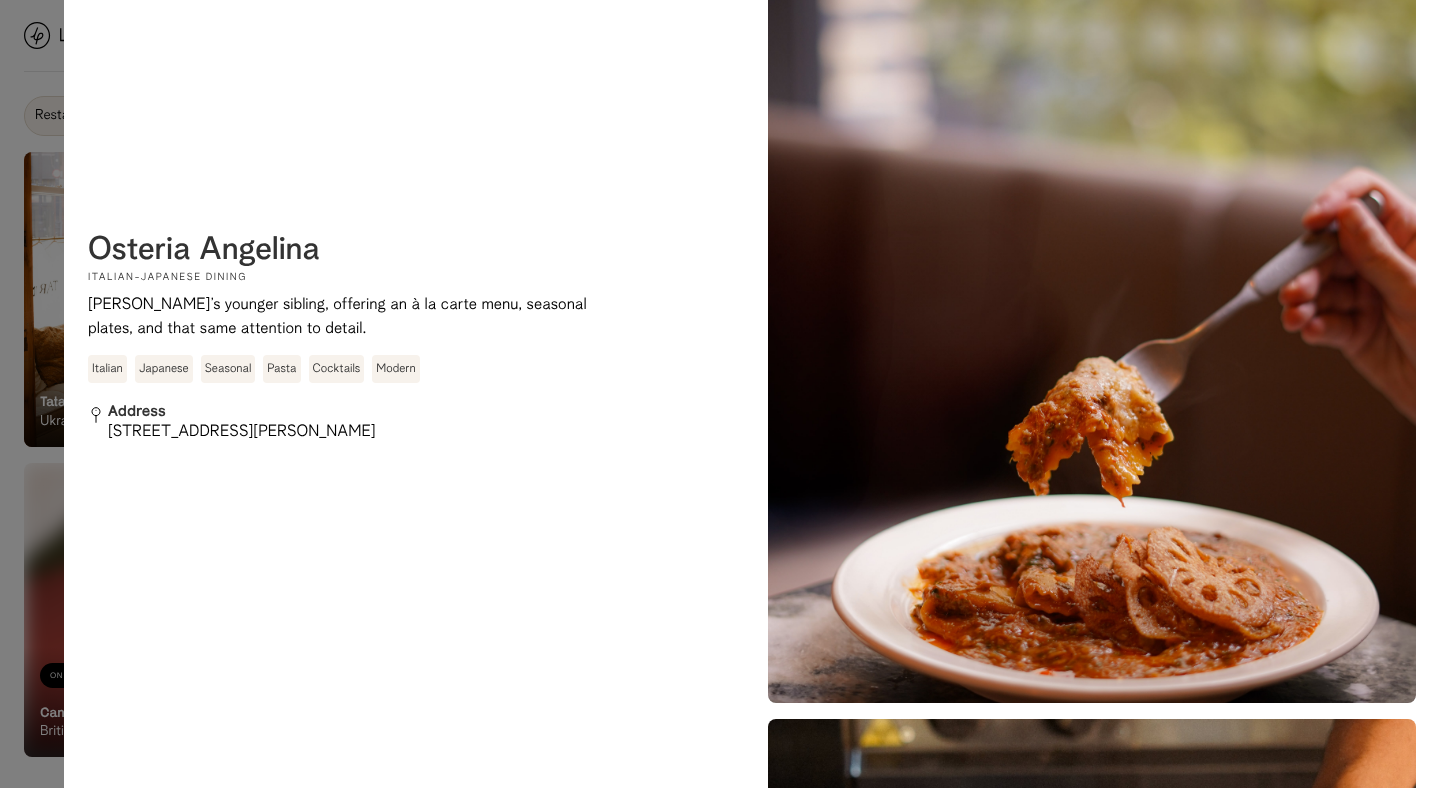 click at bounding box center [720, 394] 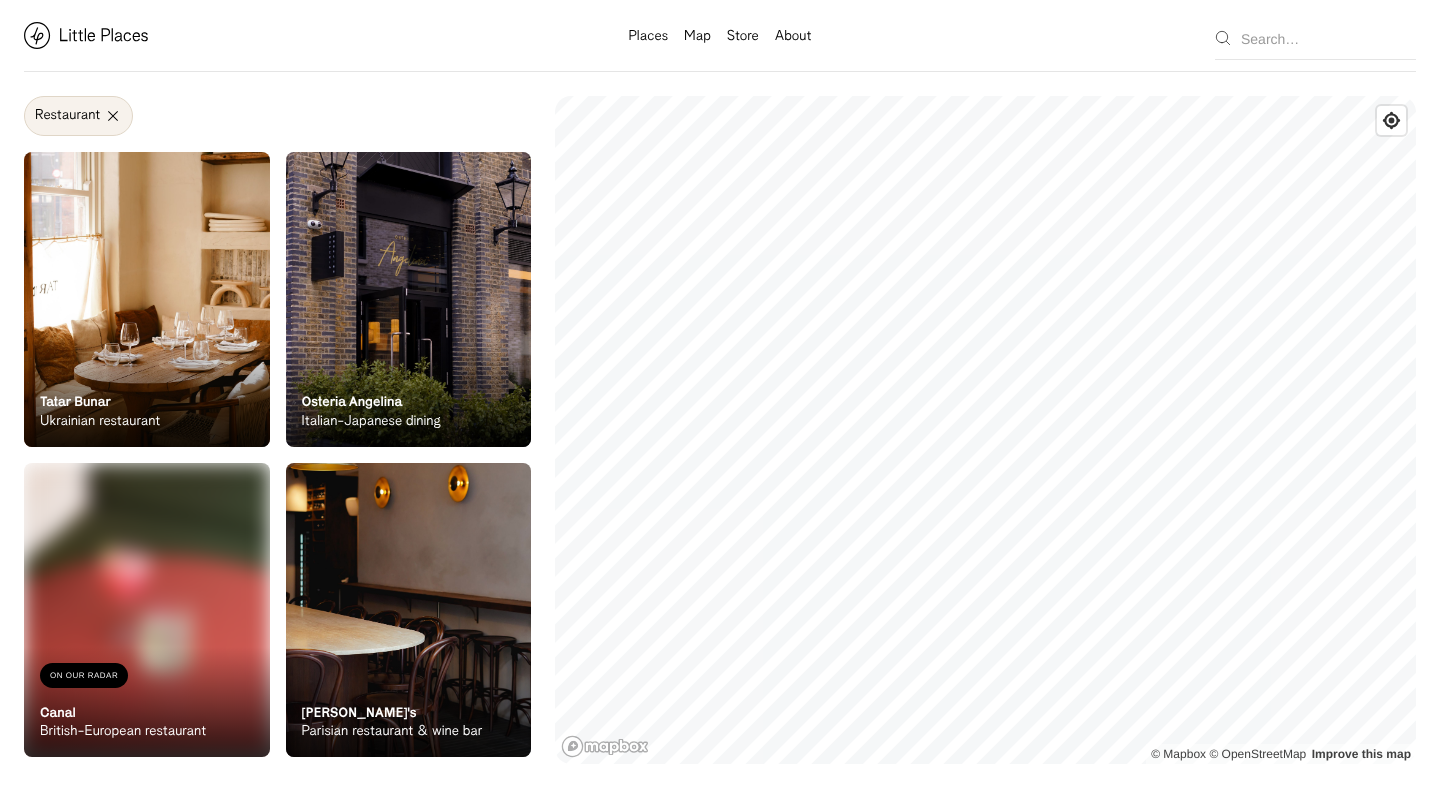 click at bounding box center (86, 35) 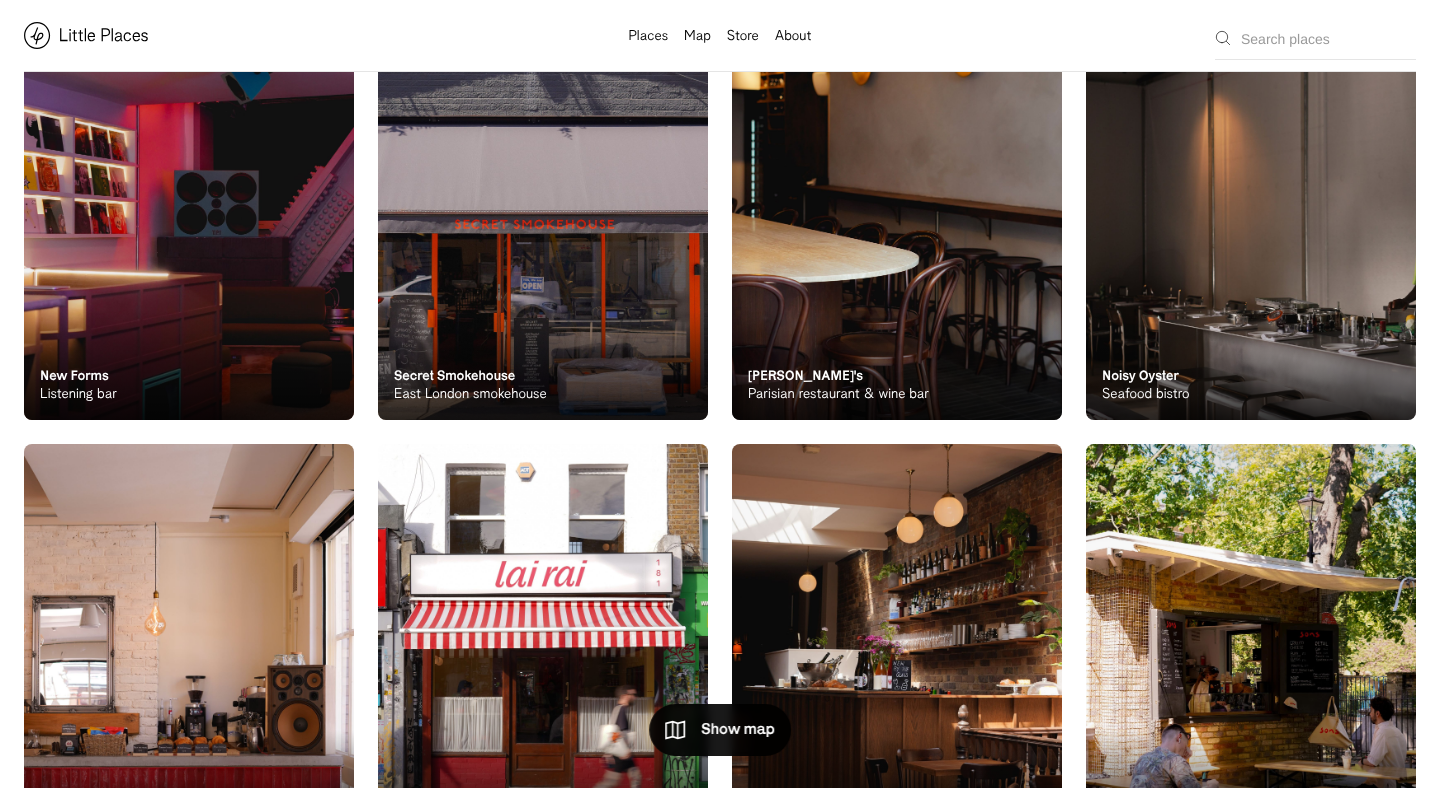 scroll, scrollTop: 0, scrollLeft: 0, axis: both 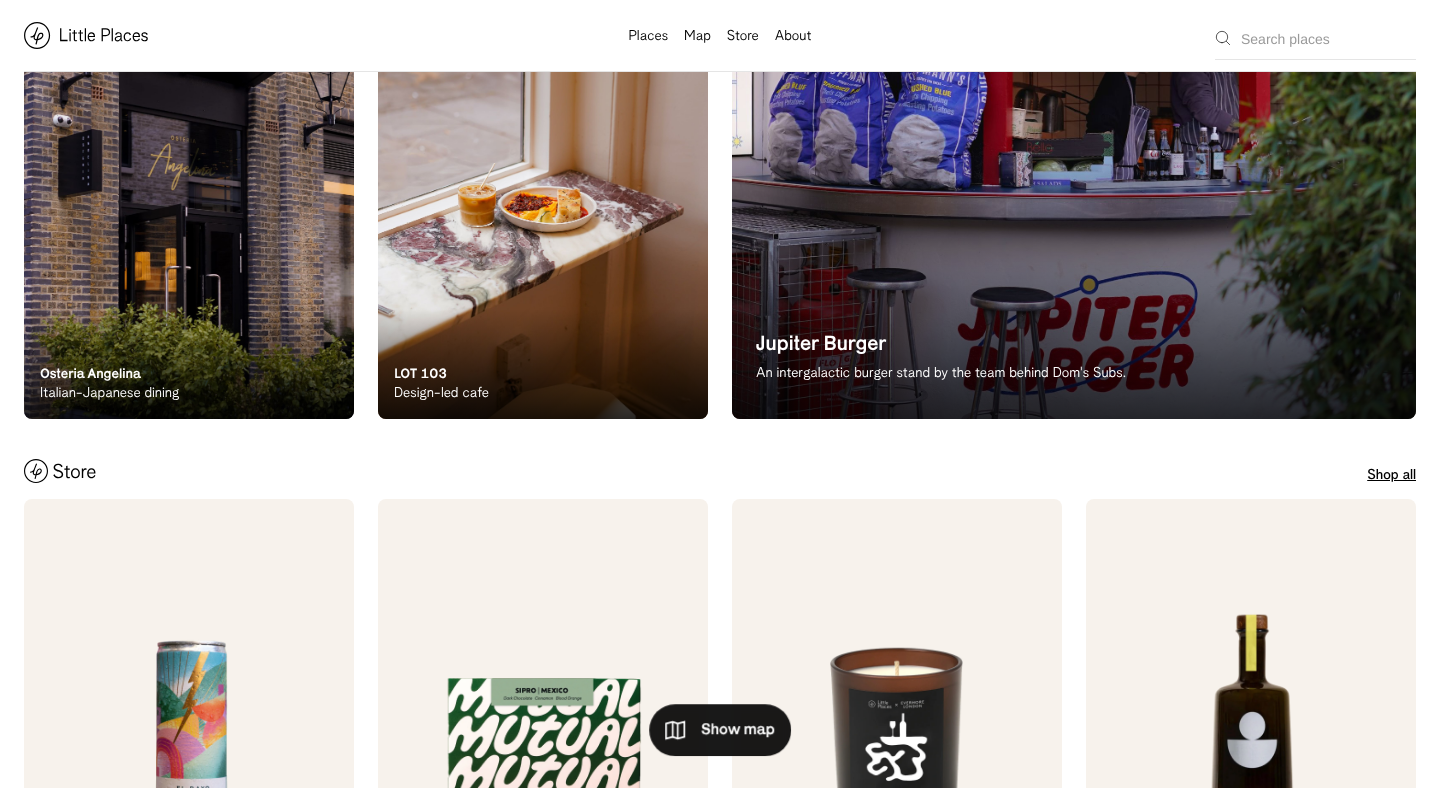 click on "Osteria Angelina Italian-Japanese dining" at bounding box center [189, 364] 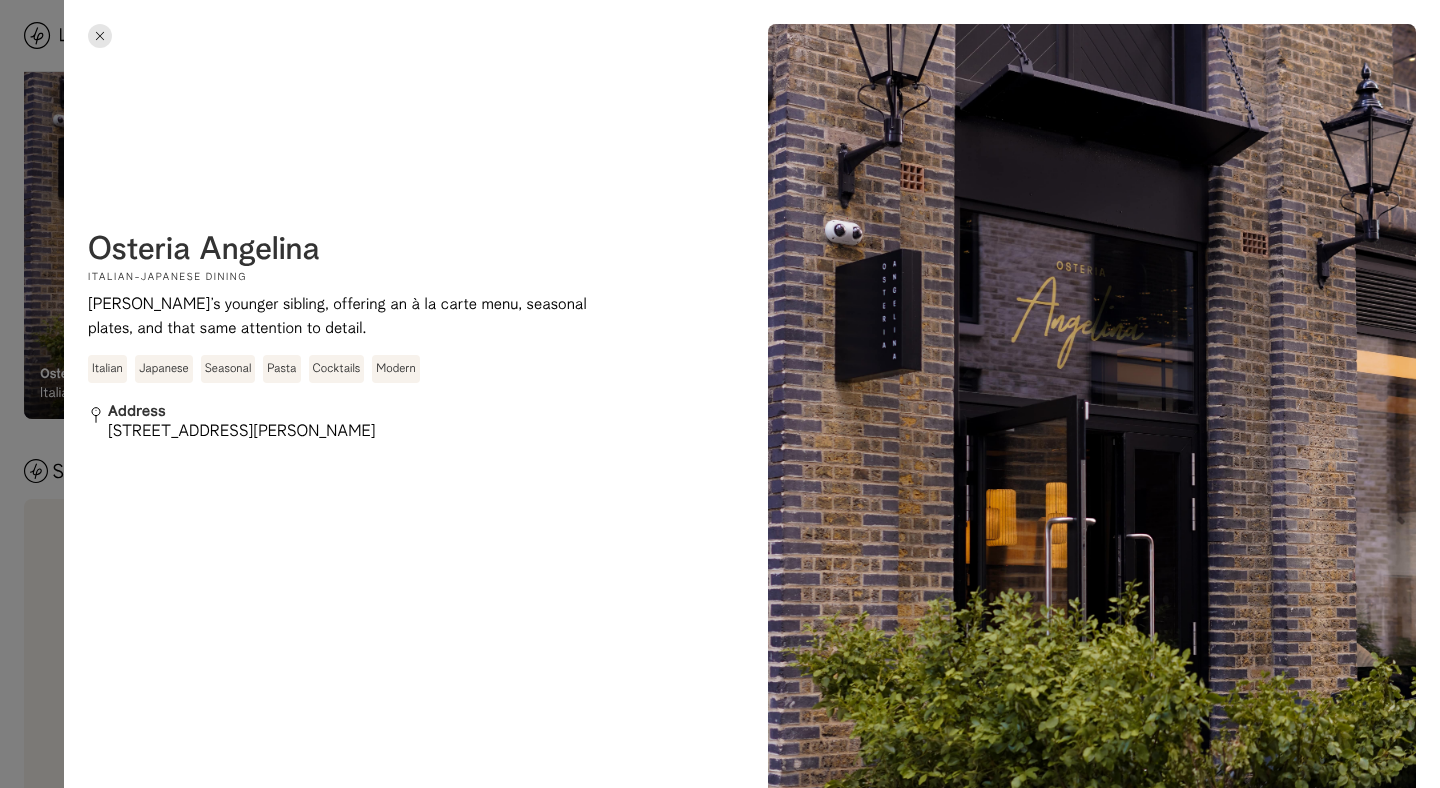 click on "Osteria Angelina" at bounding box center [204, 251] 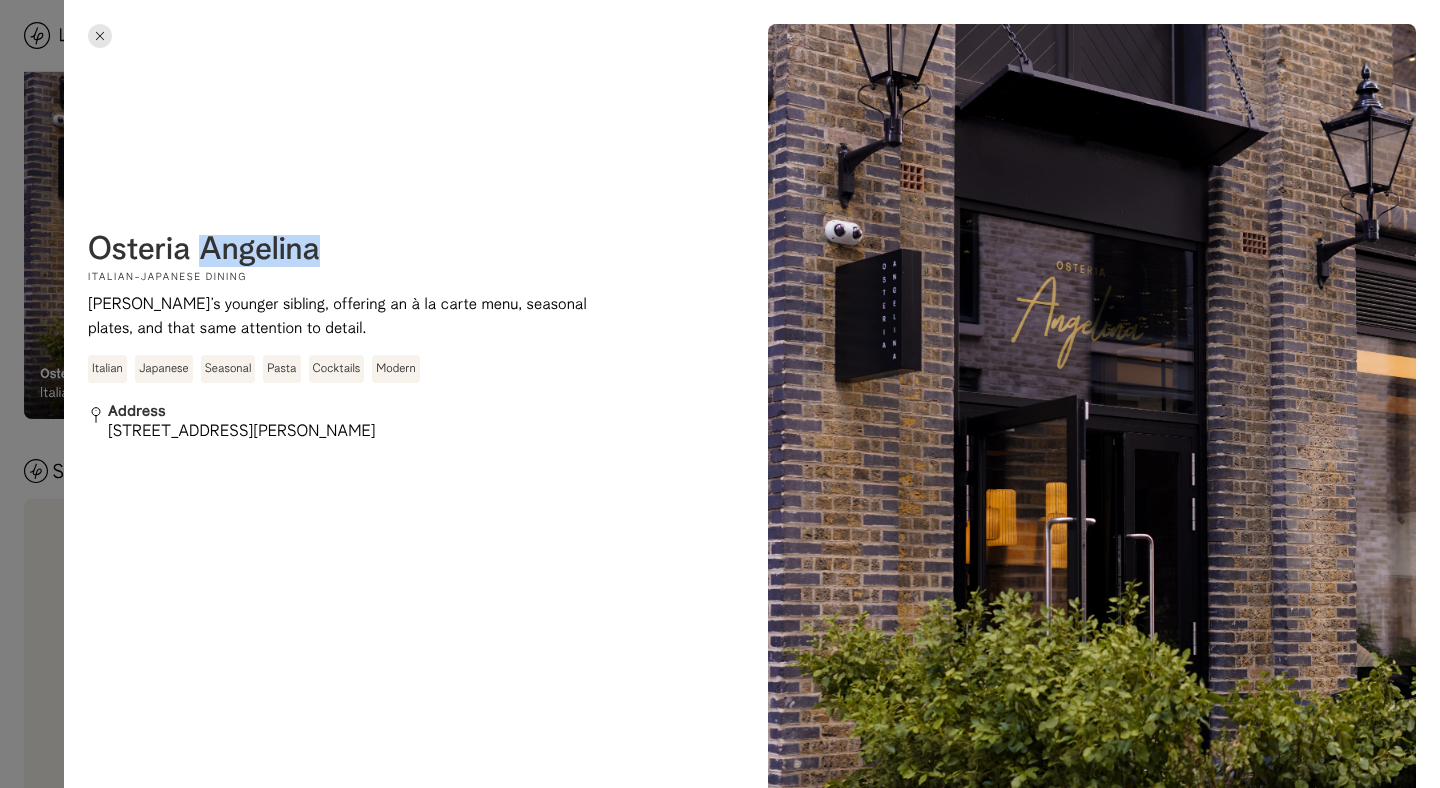 click on "Osteria Angelina" at bounding box center [204, 251] 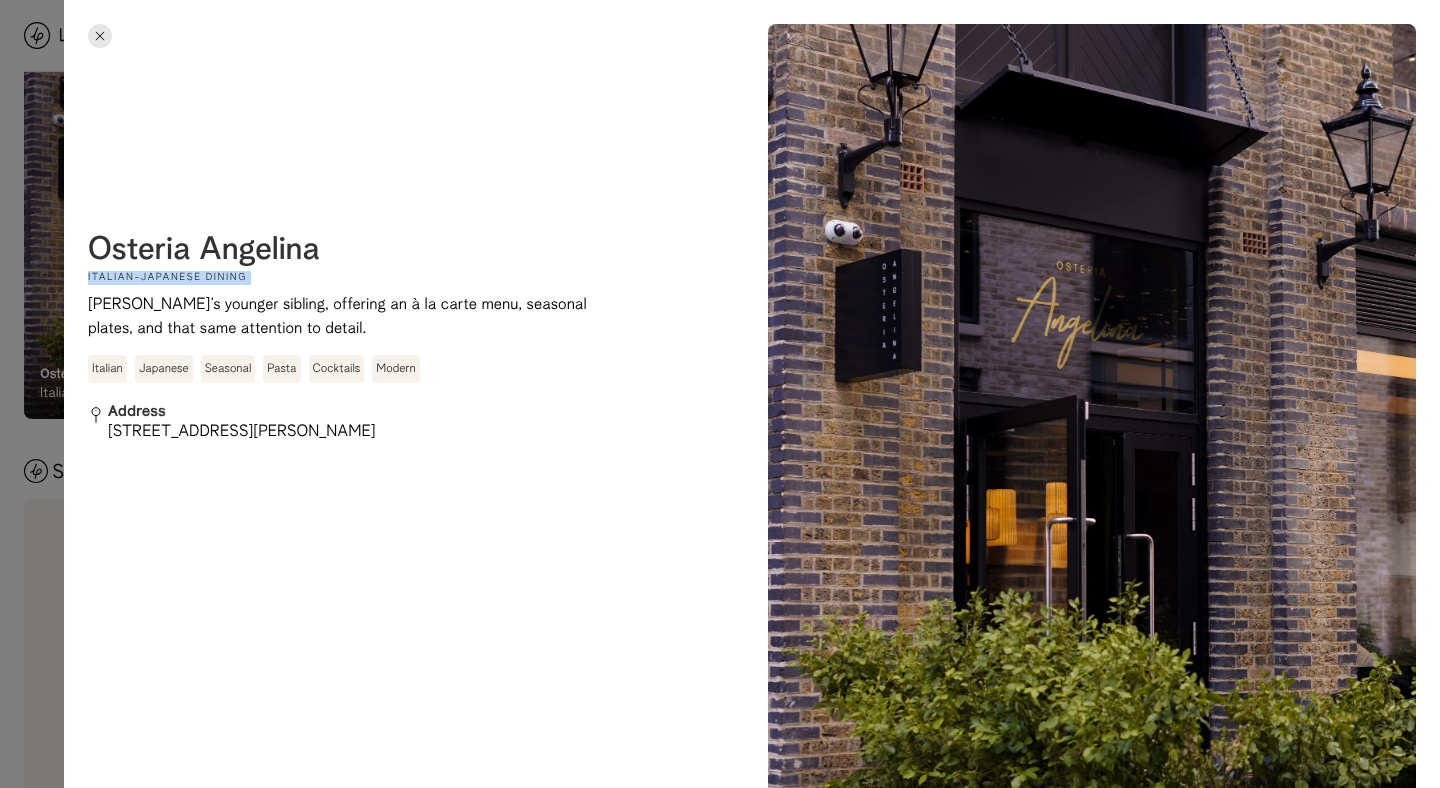 drag, startPoint x: 264, startPoint y: 280, endPoint x: 82, endPoint y: 278, distance: 182.01099 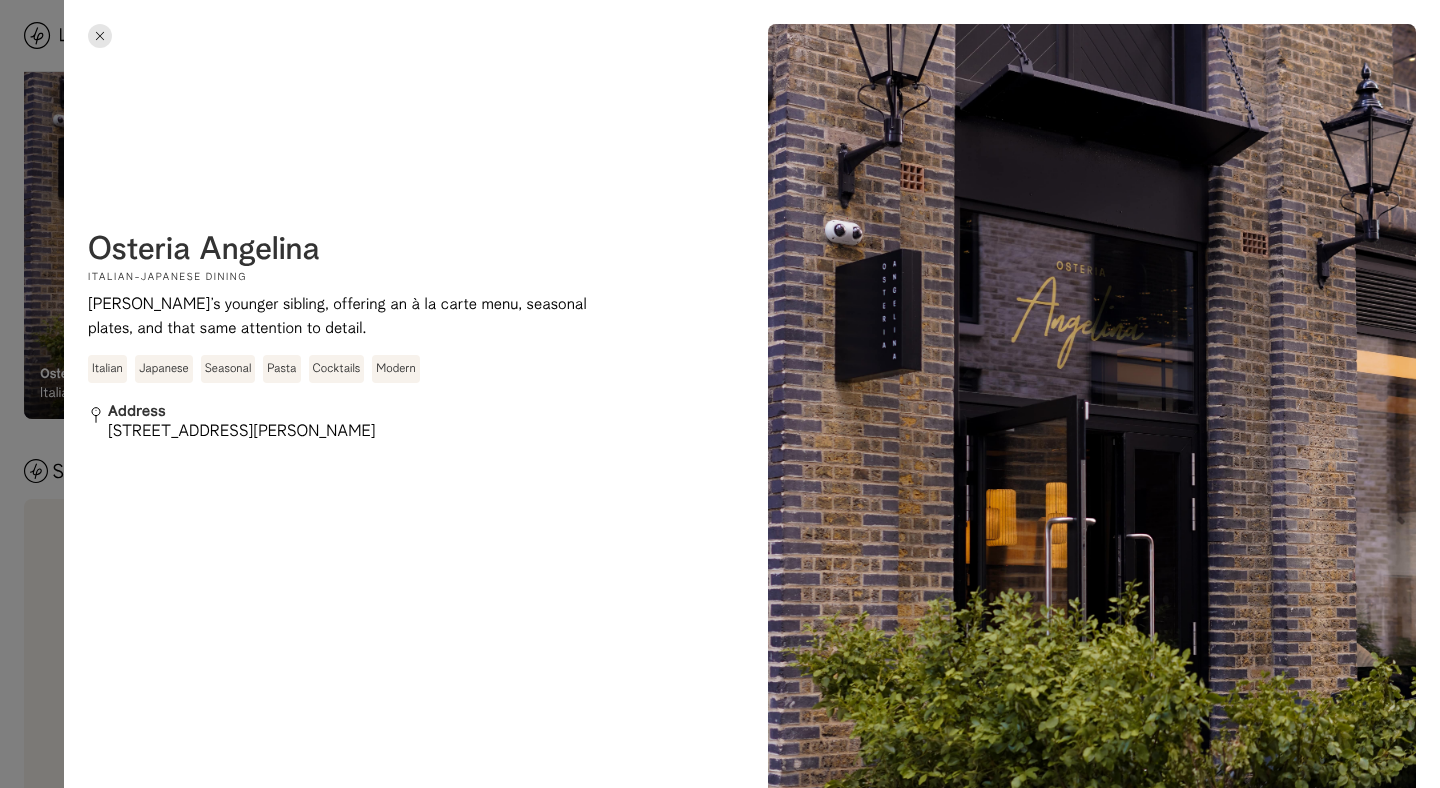 click on "On Our Radar Osteria Angelina Italian-Japanese dining [PERSON_NAME]’s younger sibling, offering an à la carte menu, seasonal plates, and that same attention to detail. Italian Japanese Seasonal Pasta Cocktails Modern Address [STREET_ADDRESS] On Our Radar This place is  On our radar , meaning we love what they do but haven’t had the chance to photograph them yet. No items found. No items found. © The above photo(s) were taken exclusively for the Little Places platform. If you would like to use these images, please contact us to discuss usage rights & rates." at bounding box center (752, 1691) 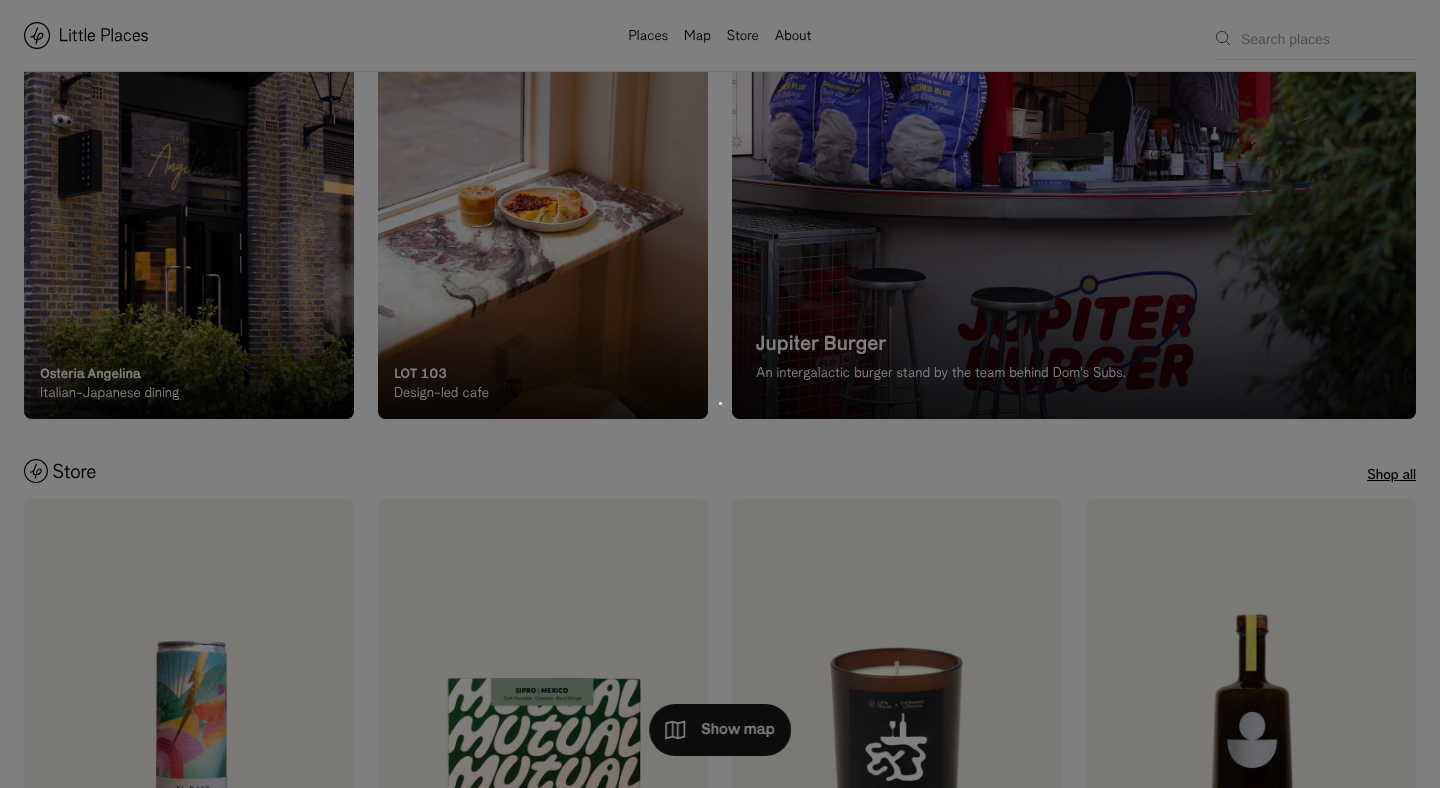 scroll, scrollTop: 558, scrollLeft: 0, axis: vertical 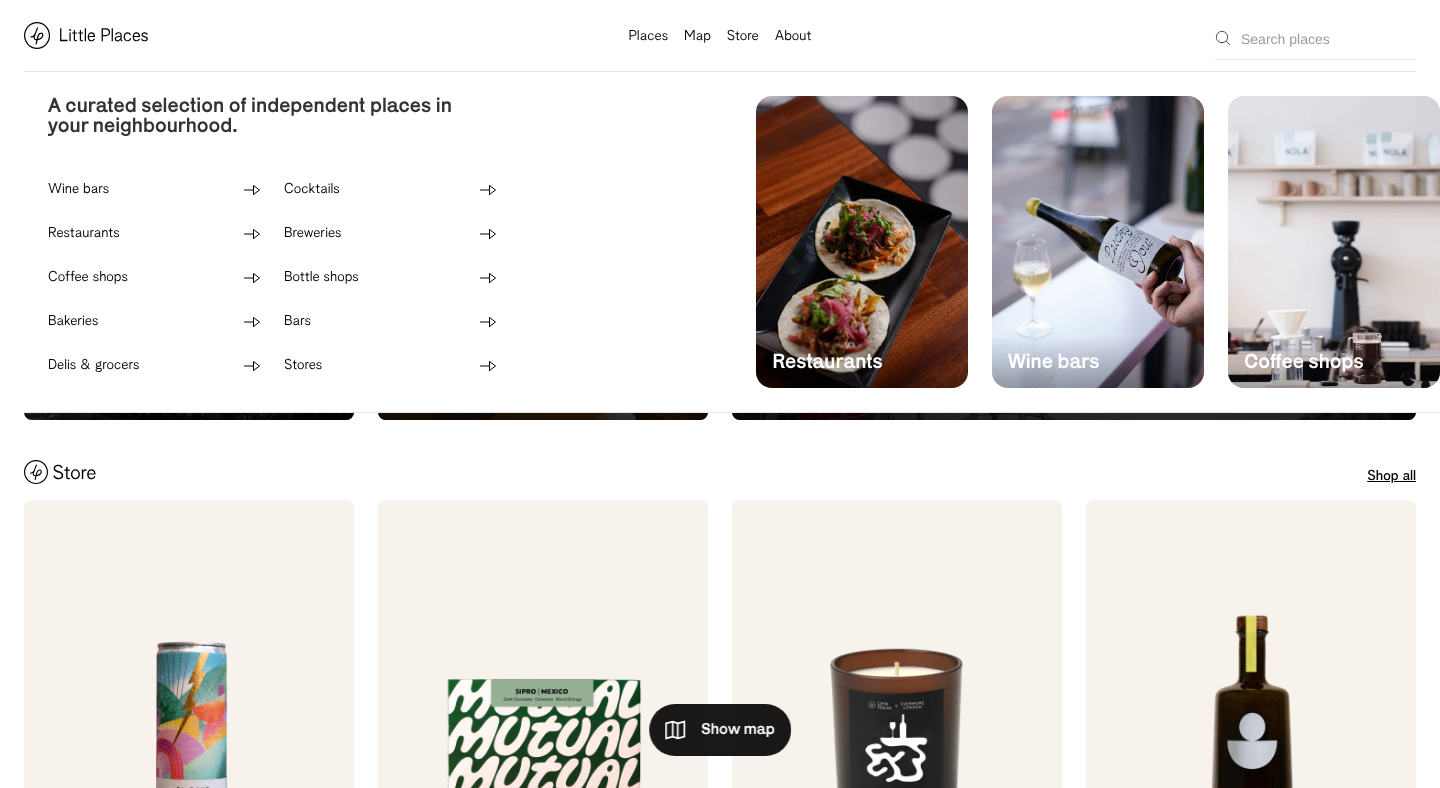 click on "Places" at bounding box center [649, 37] 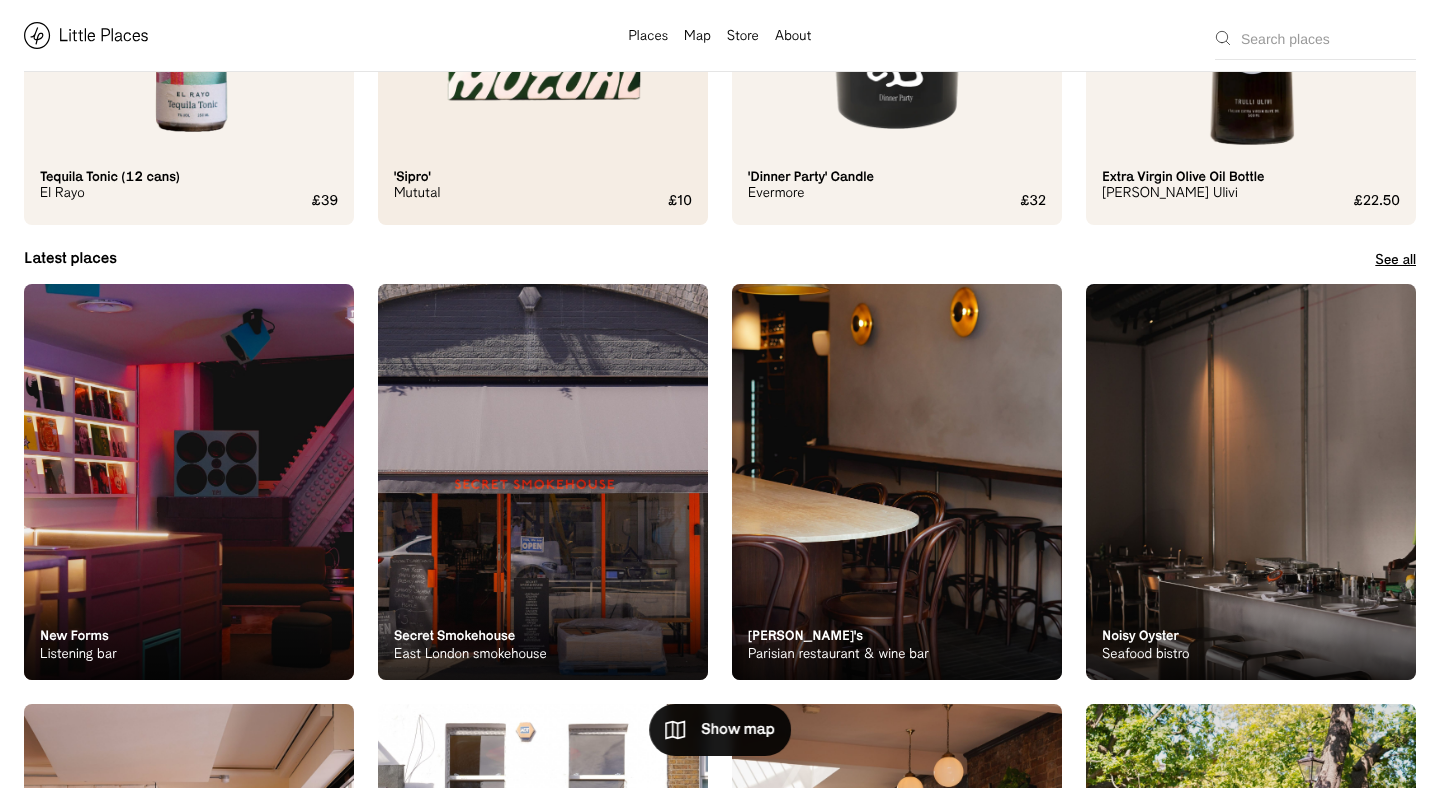 scroll, scrollTop: 1373, scrollLeft: 0, axis: vertical 